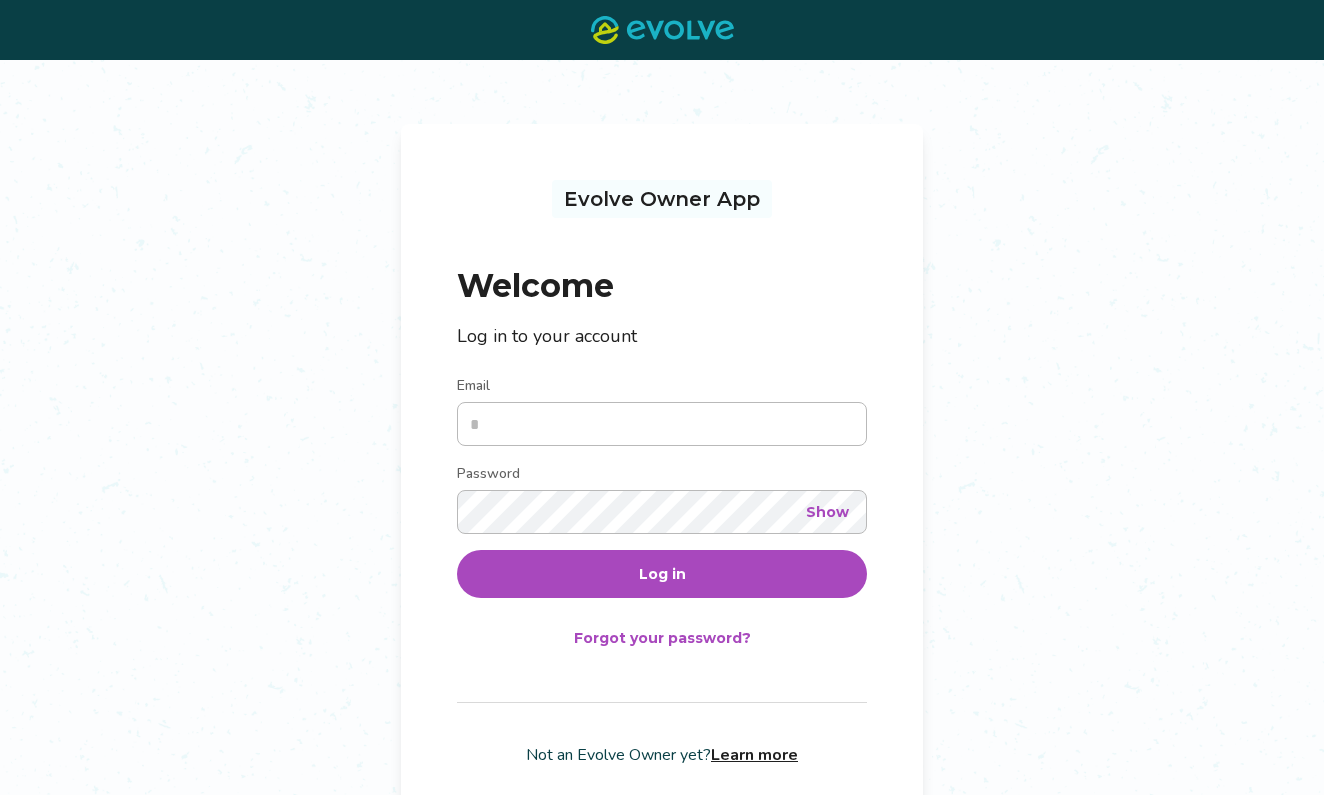 scroll, scrollTop: 0, scrollLeft: 0, axis: both 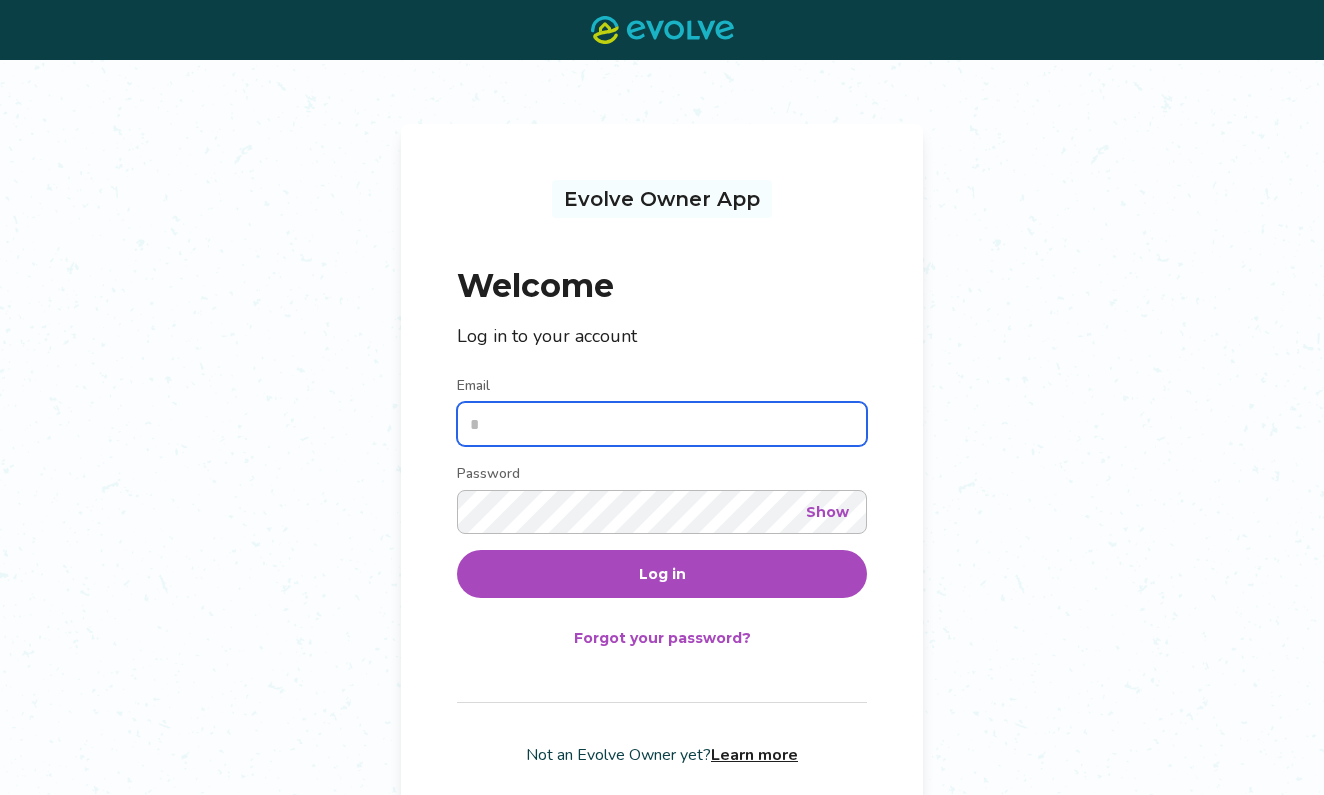 type on "**********" 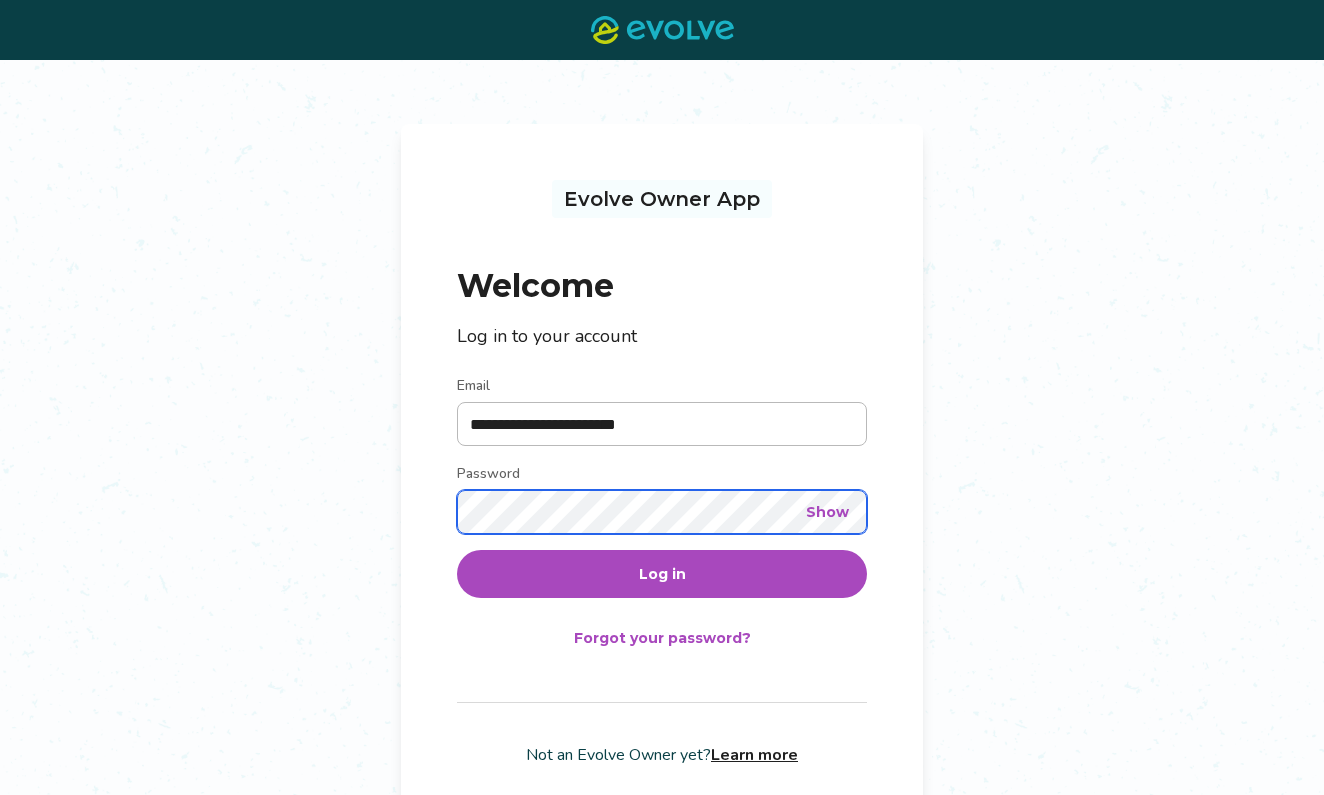 click on "Log in" at bounding box center (662, 574) 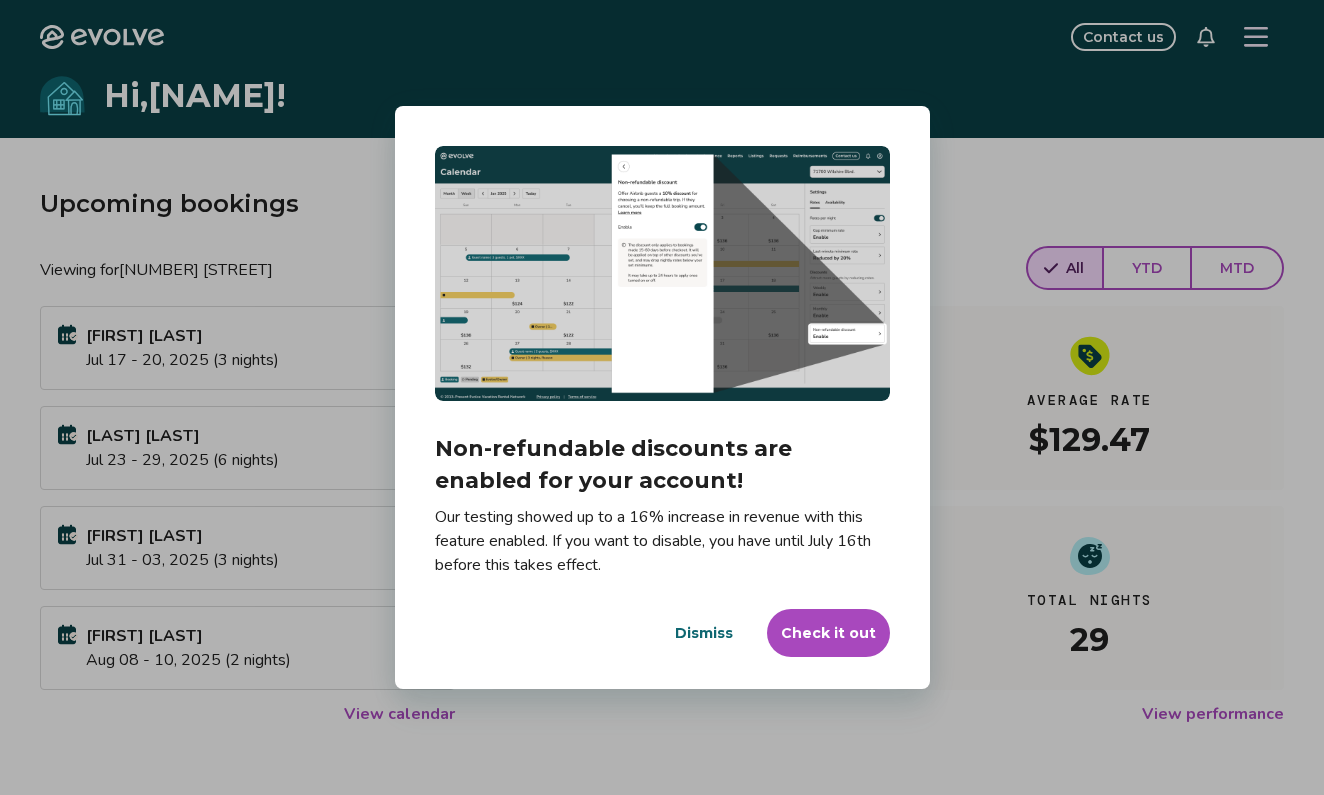 click on "Dismiss" at bounding box center (704, 633) 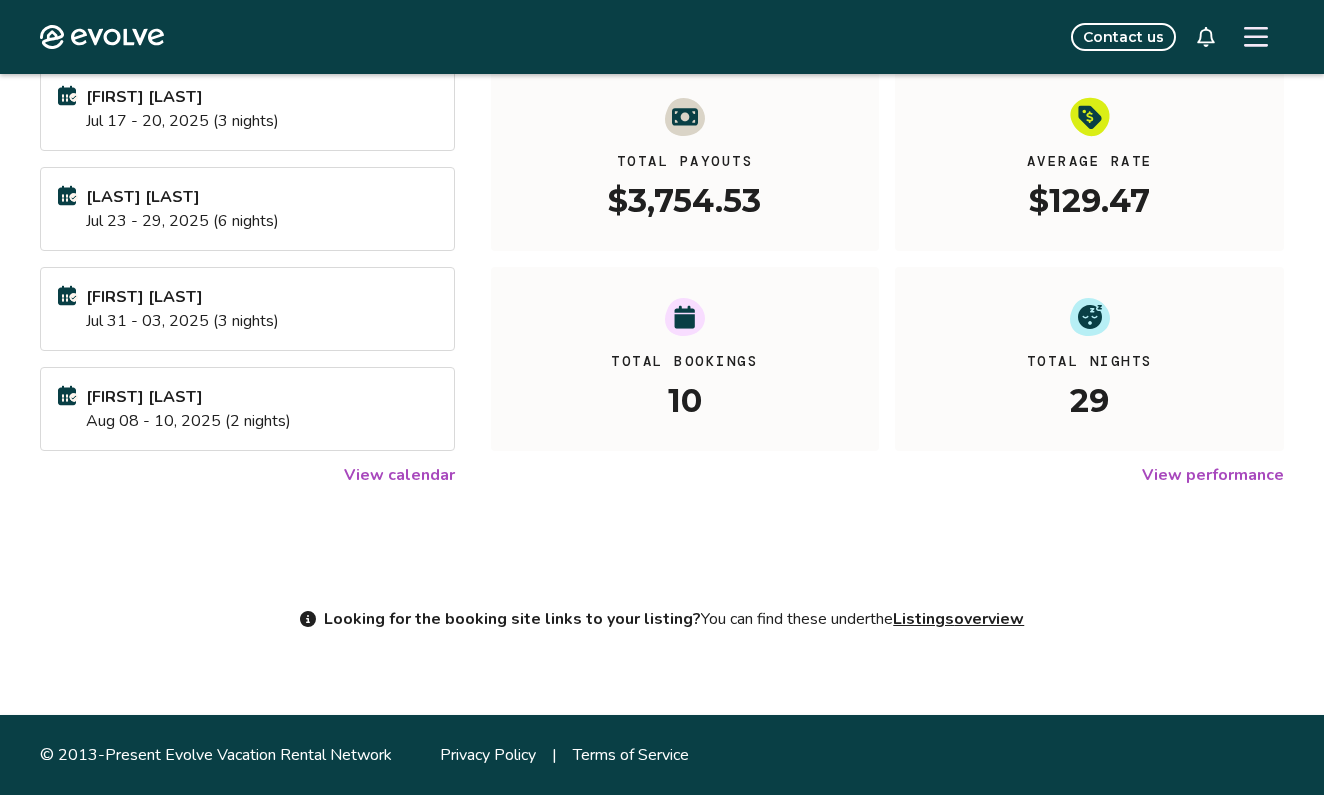 scroll, scrollTop: 0, scrollLeft: 0, axis: both 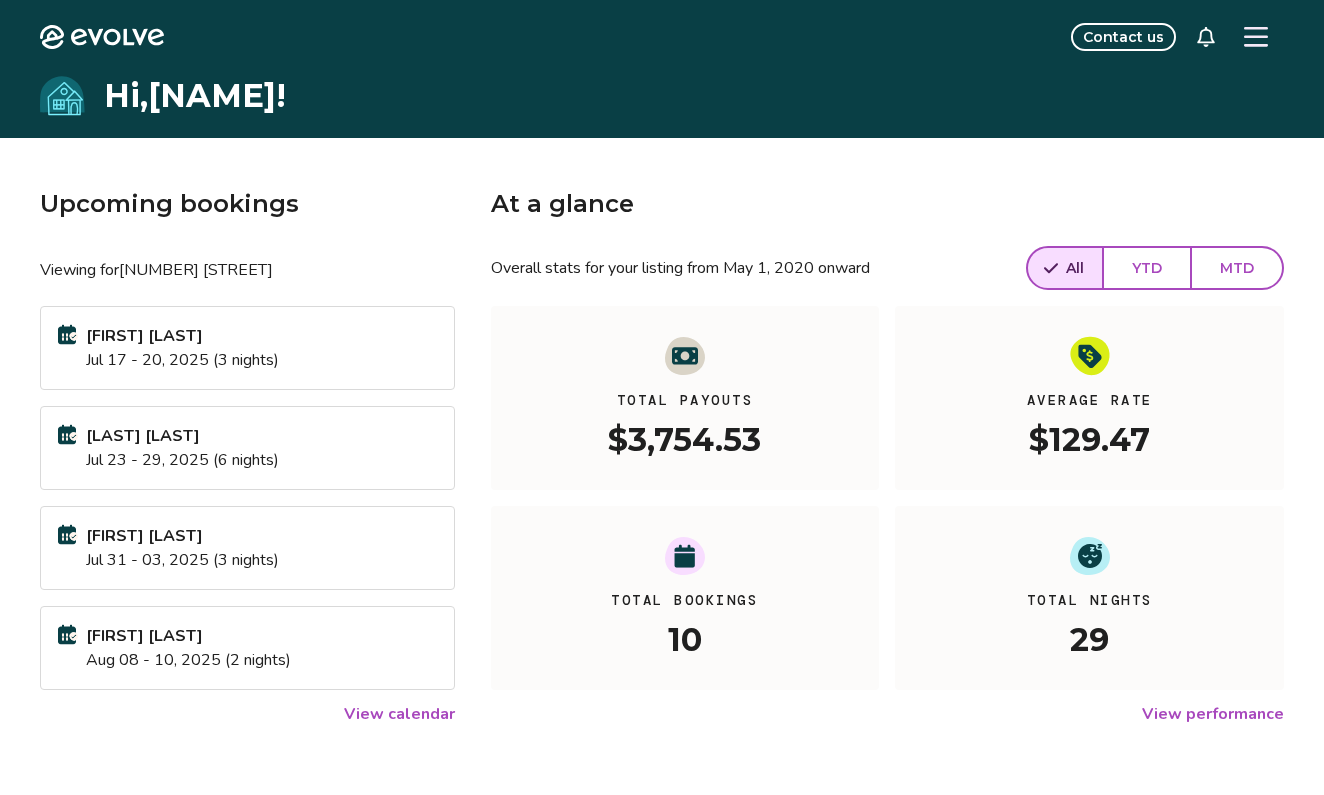 click 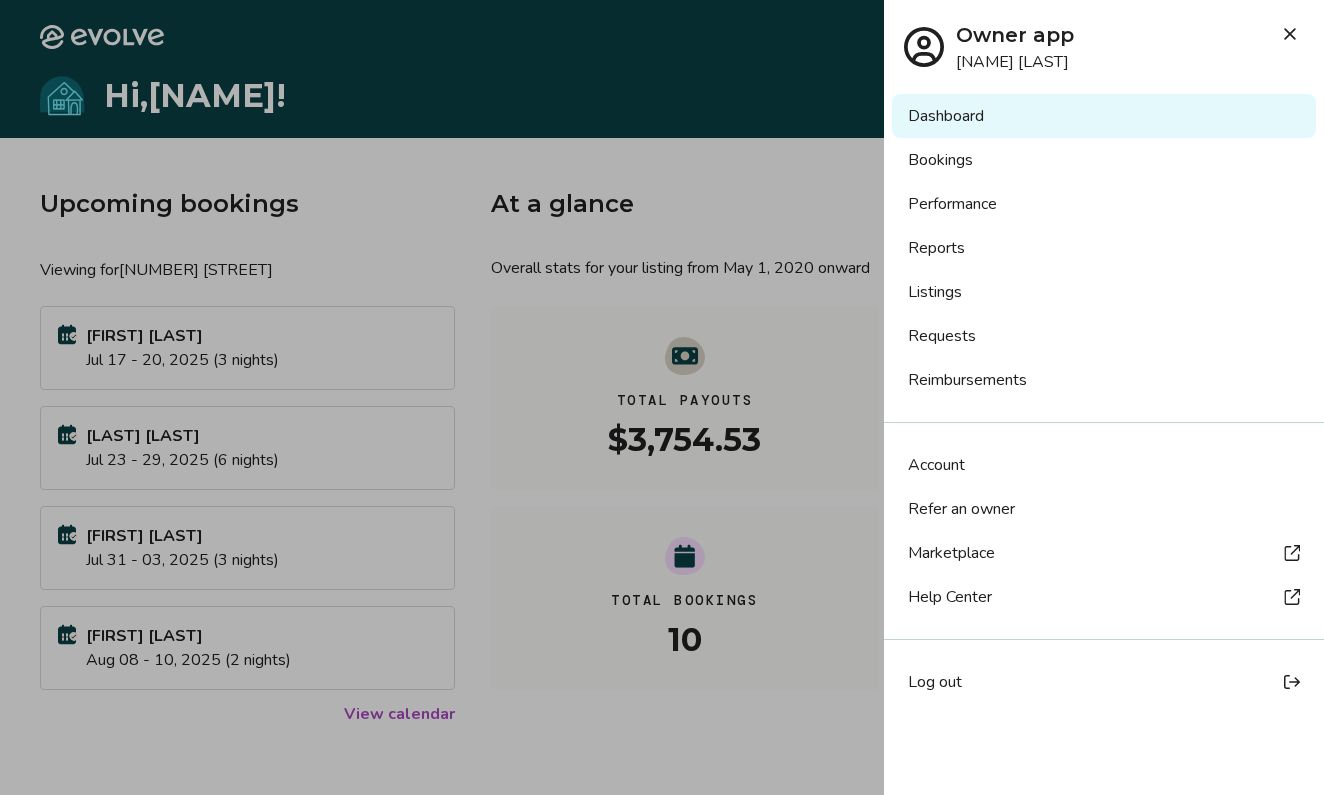 click on "Account" at bounding box center (936, 465) 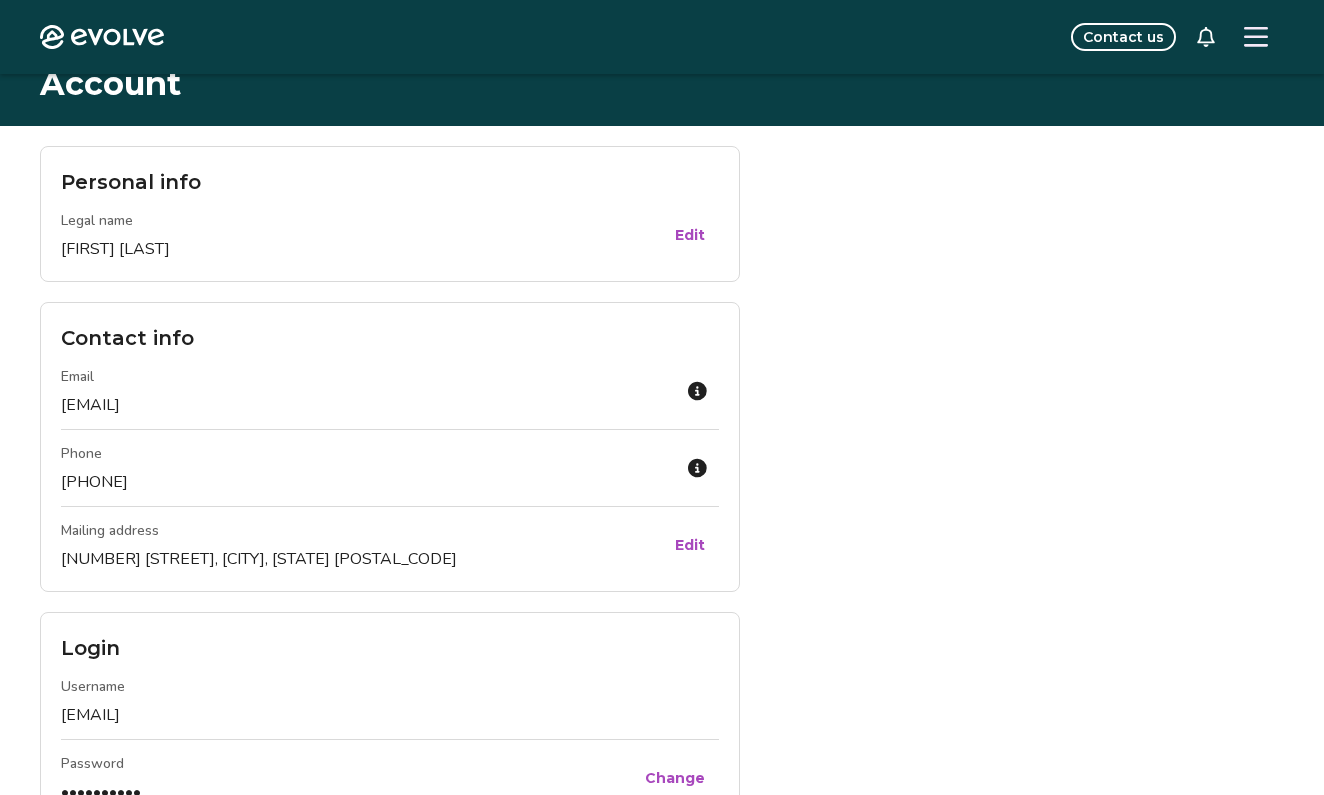scroll, scrollTop: 0, scrollLeft: 0, axis: both 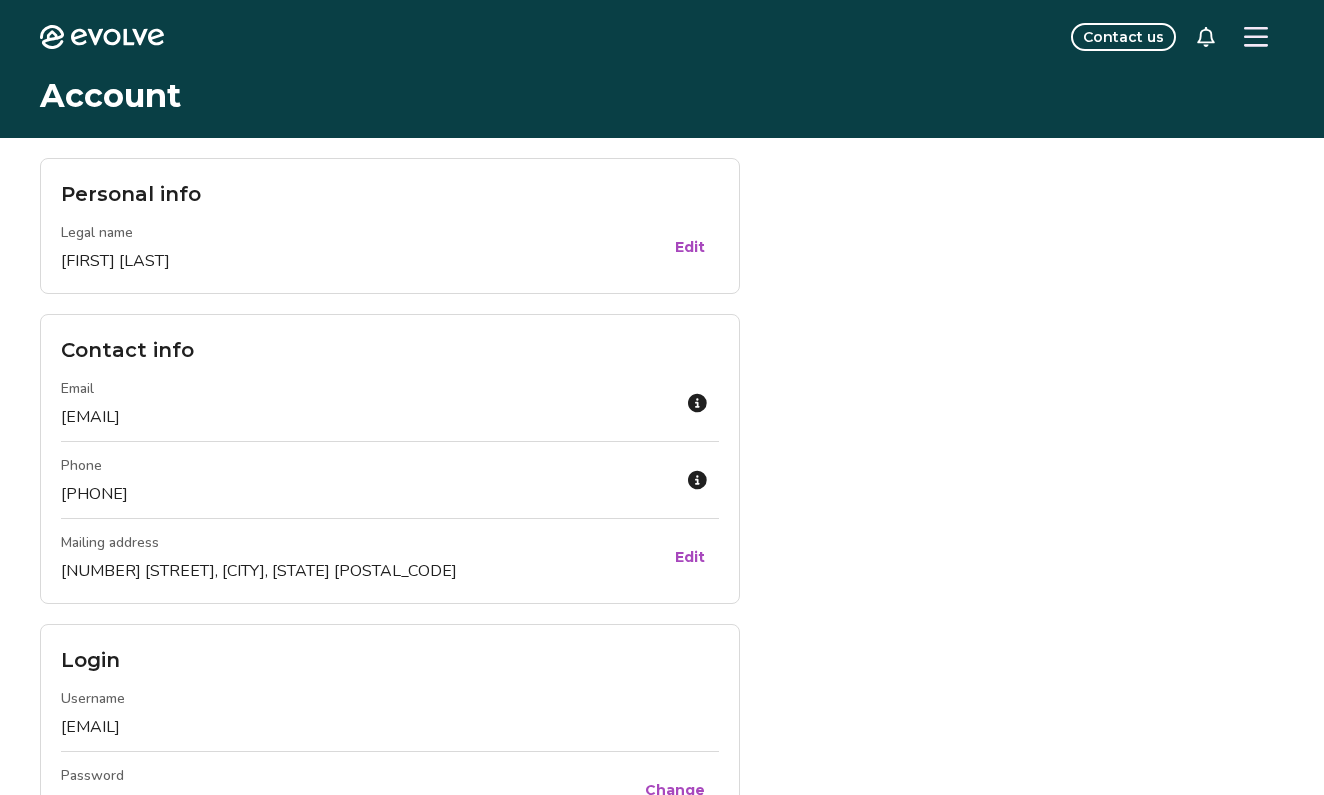 click on "Contact us" at bounding box center [736, 37] 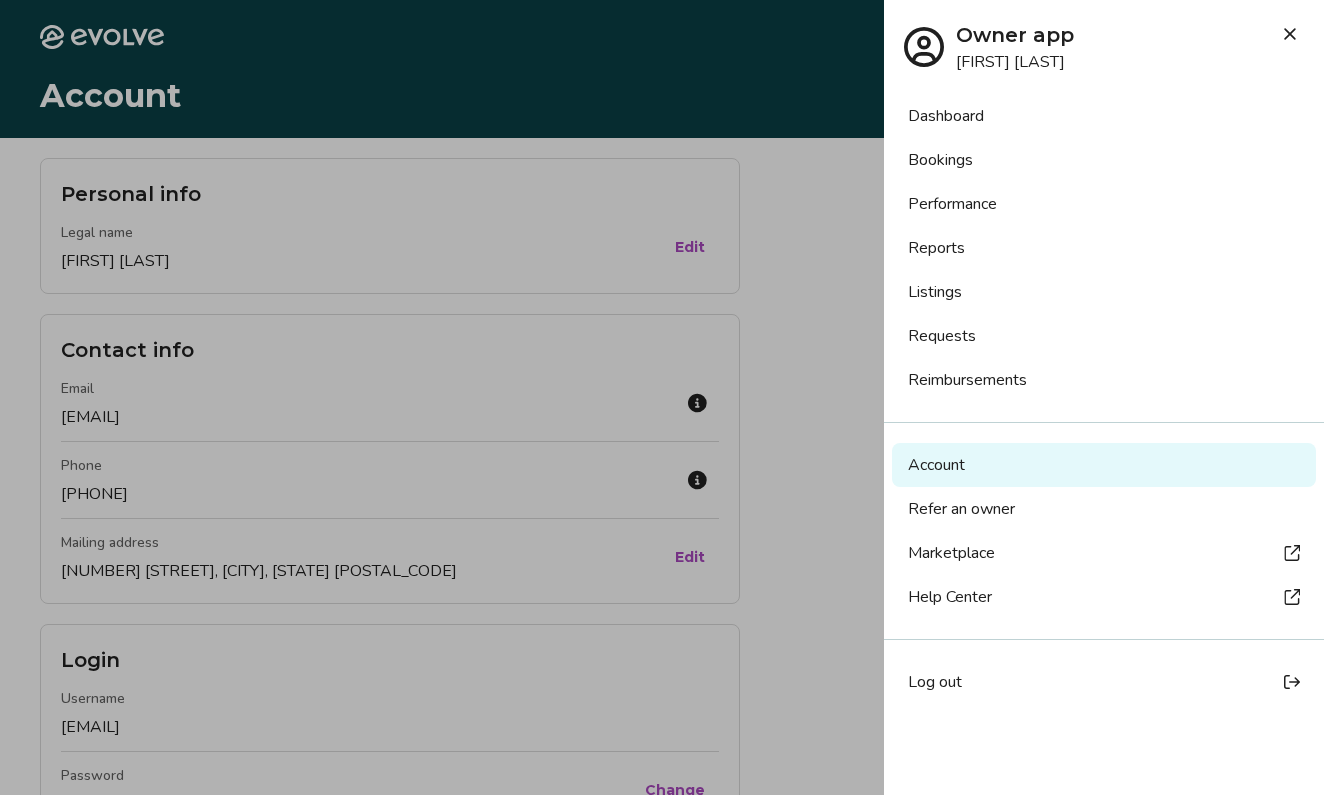 click on "Dashboard" at bounding box center (1104, 116) 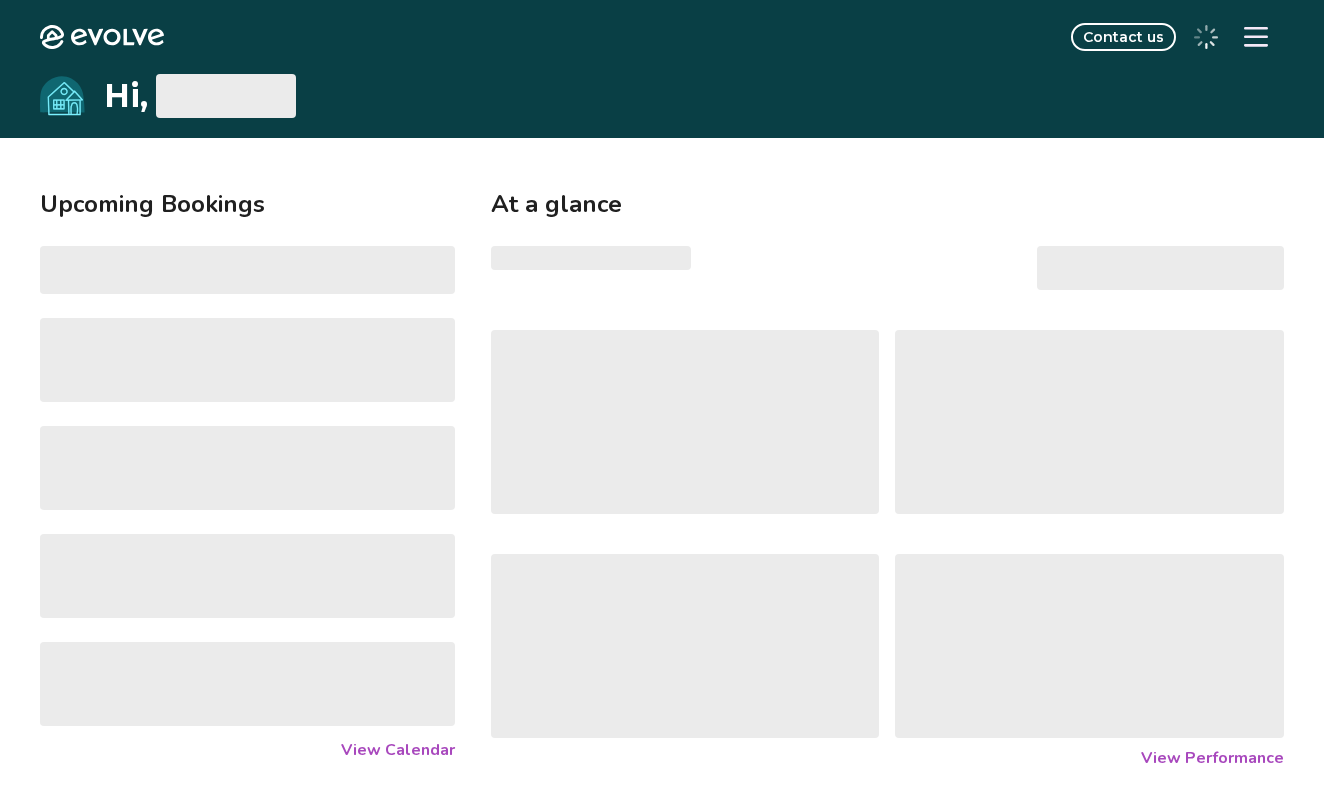scroll, scrollTop: 0, scrollLeft: 0, axis: both 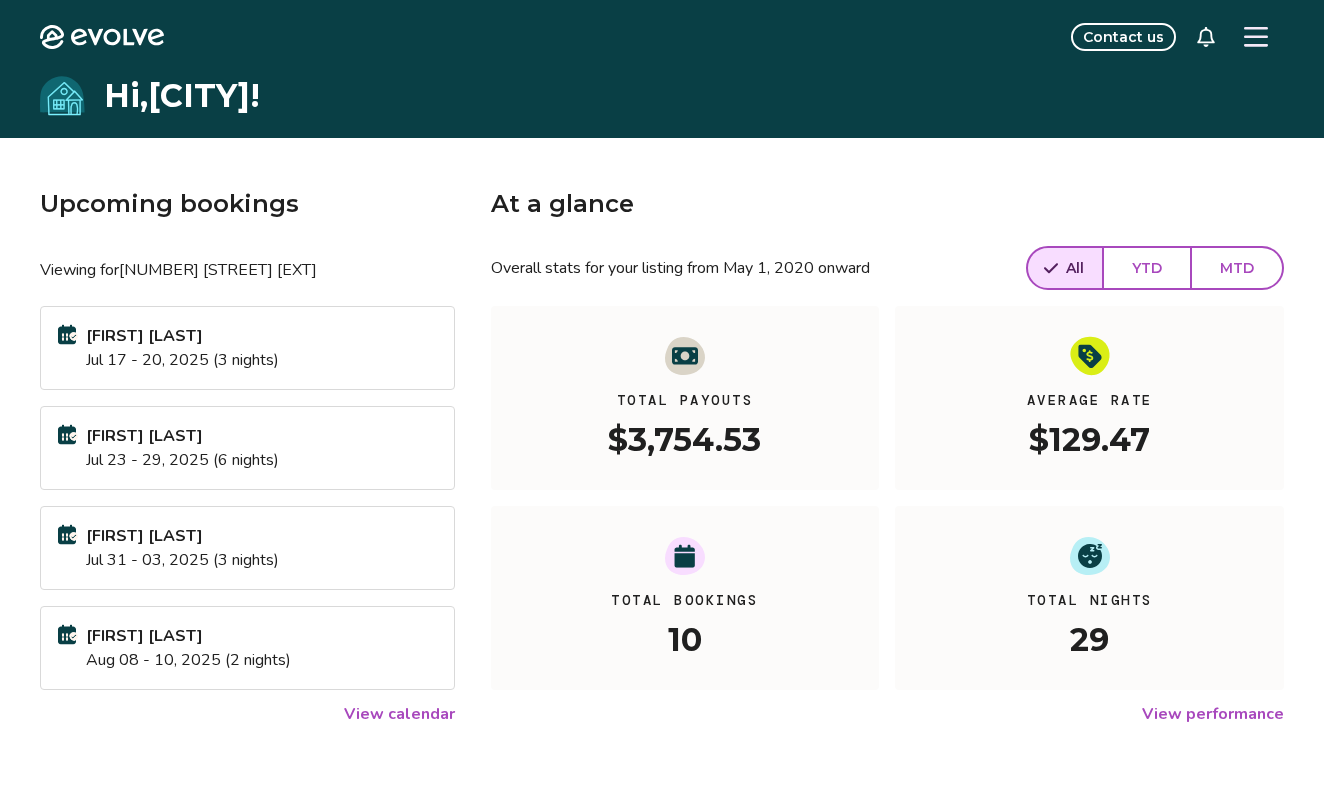 click on "View calendar" at bounding box center (399, 714) 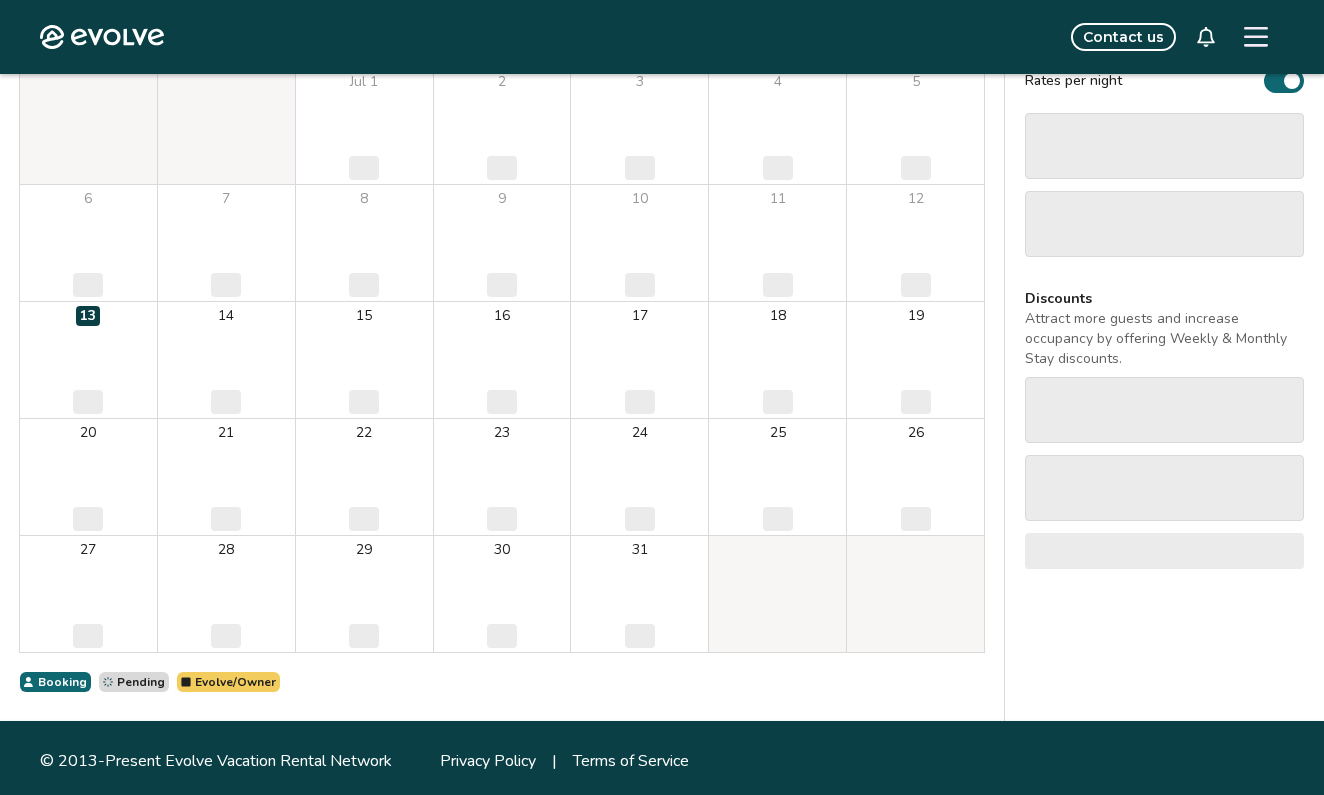 scroll, scrollTop: 239, scrollLeft: 0, axis: vertical 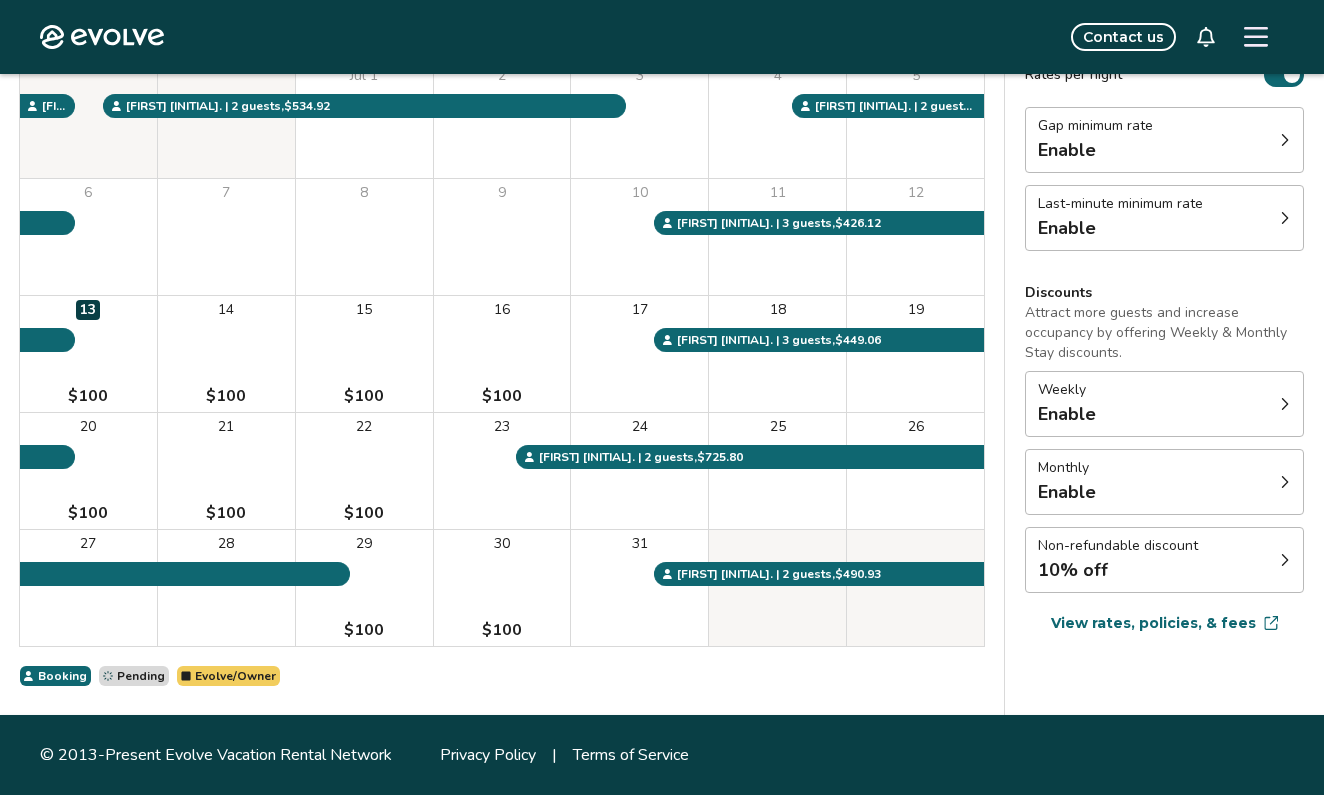 click on "10% off" at bounding box center (1118, 570) 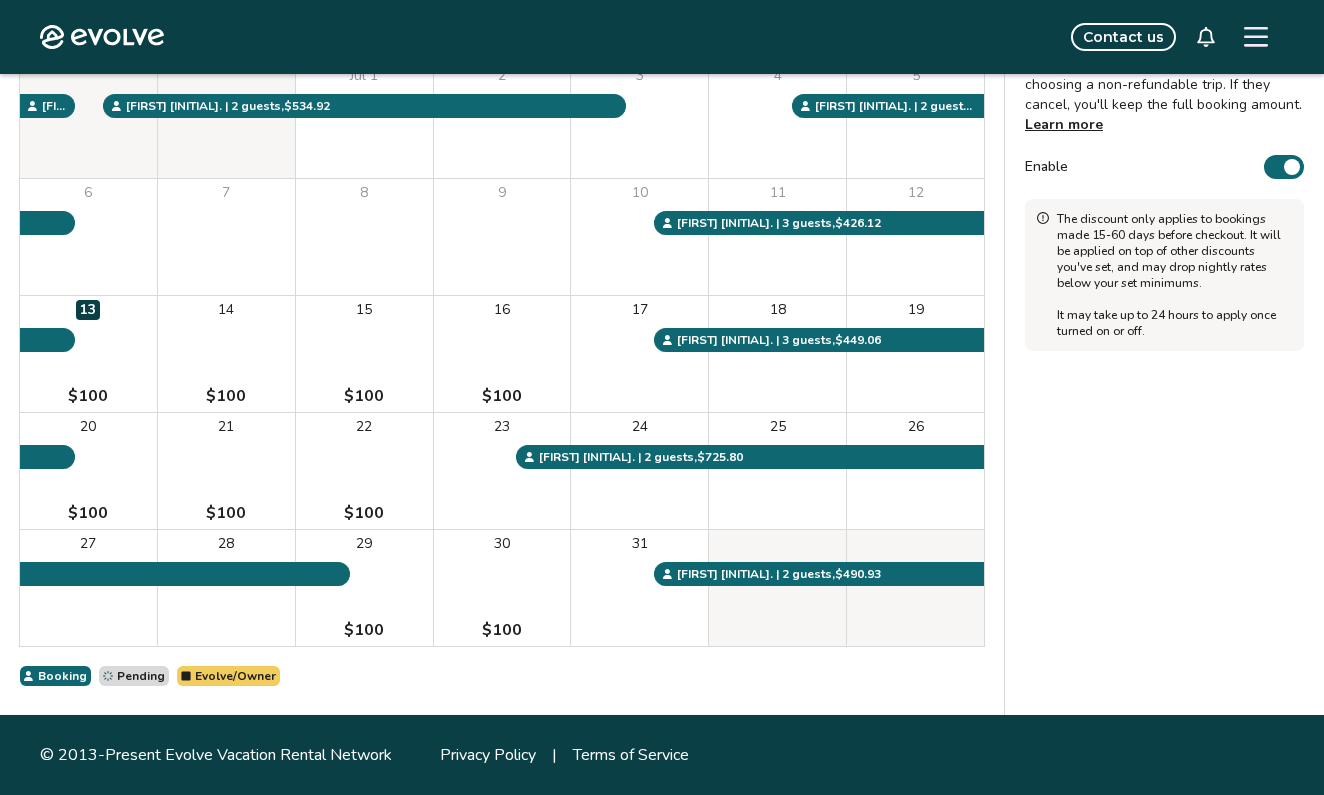 click on "Enable" at bounding box center [1284, 167] 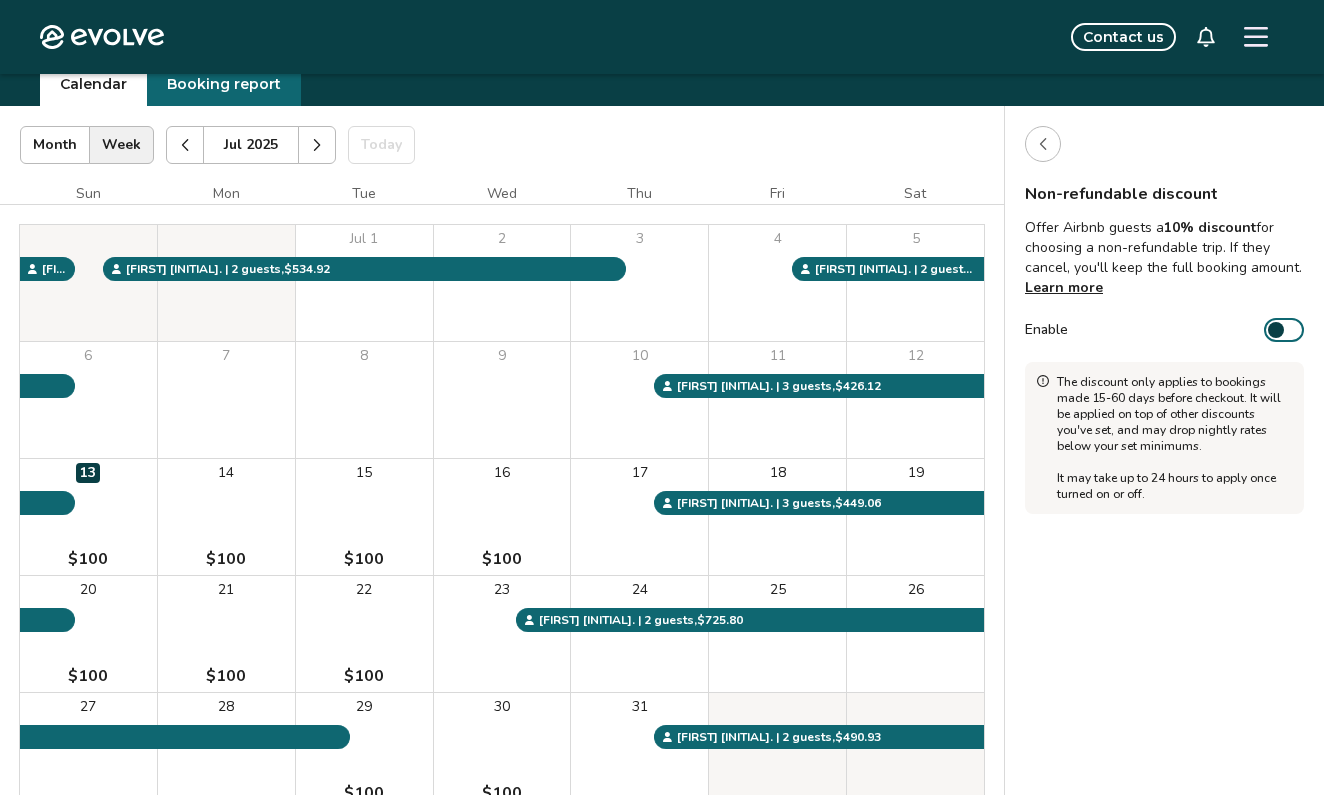 scroll, scrollTop: 102, scrollLeft: 0, axis: vertical 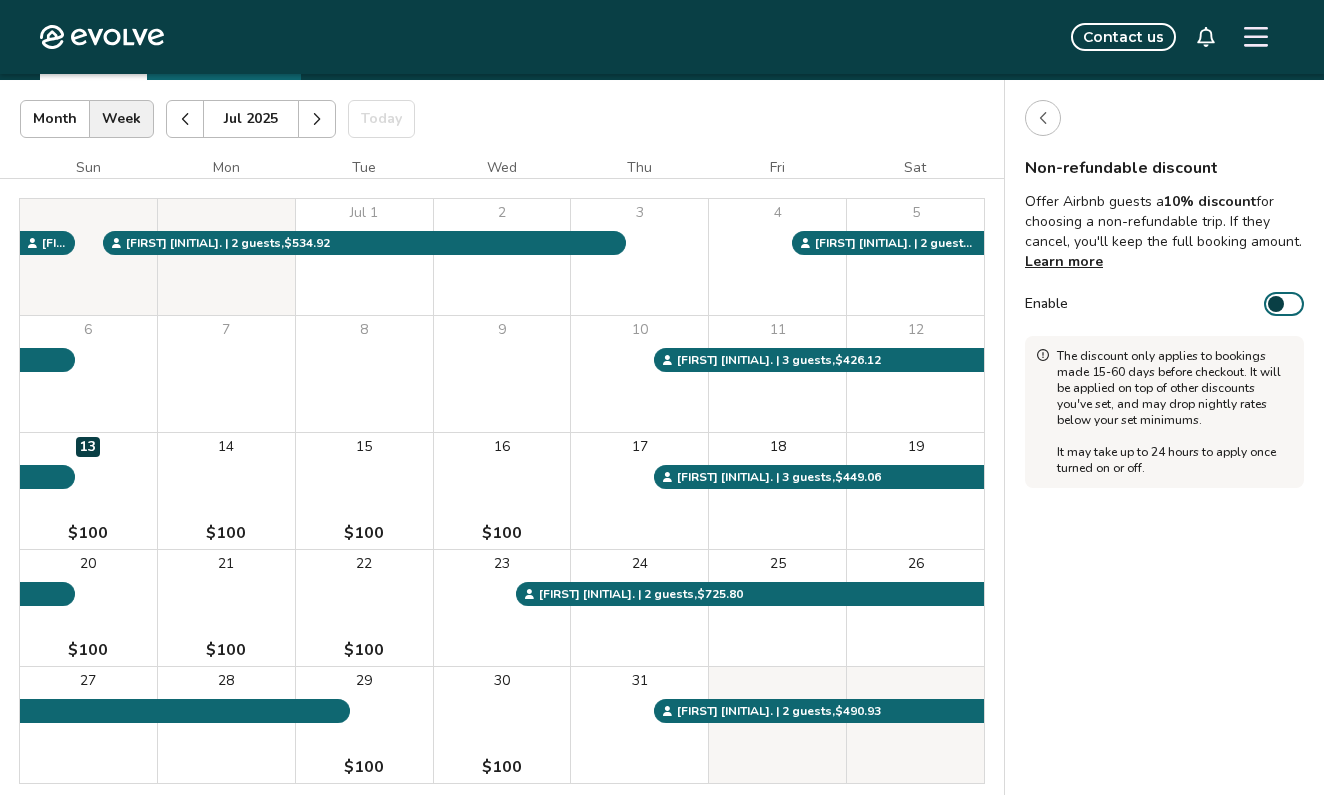 click 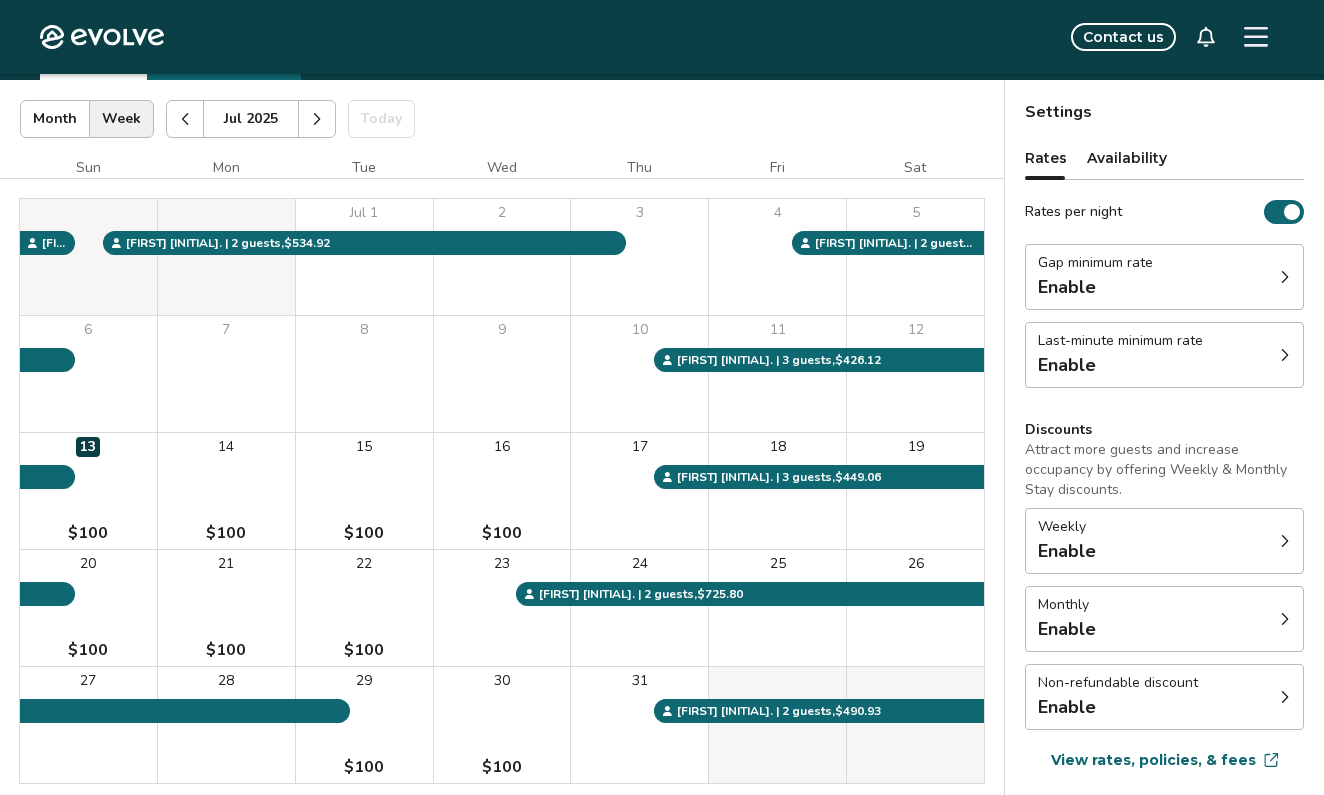 click on "Enable" at bounding box center (1095, 287) 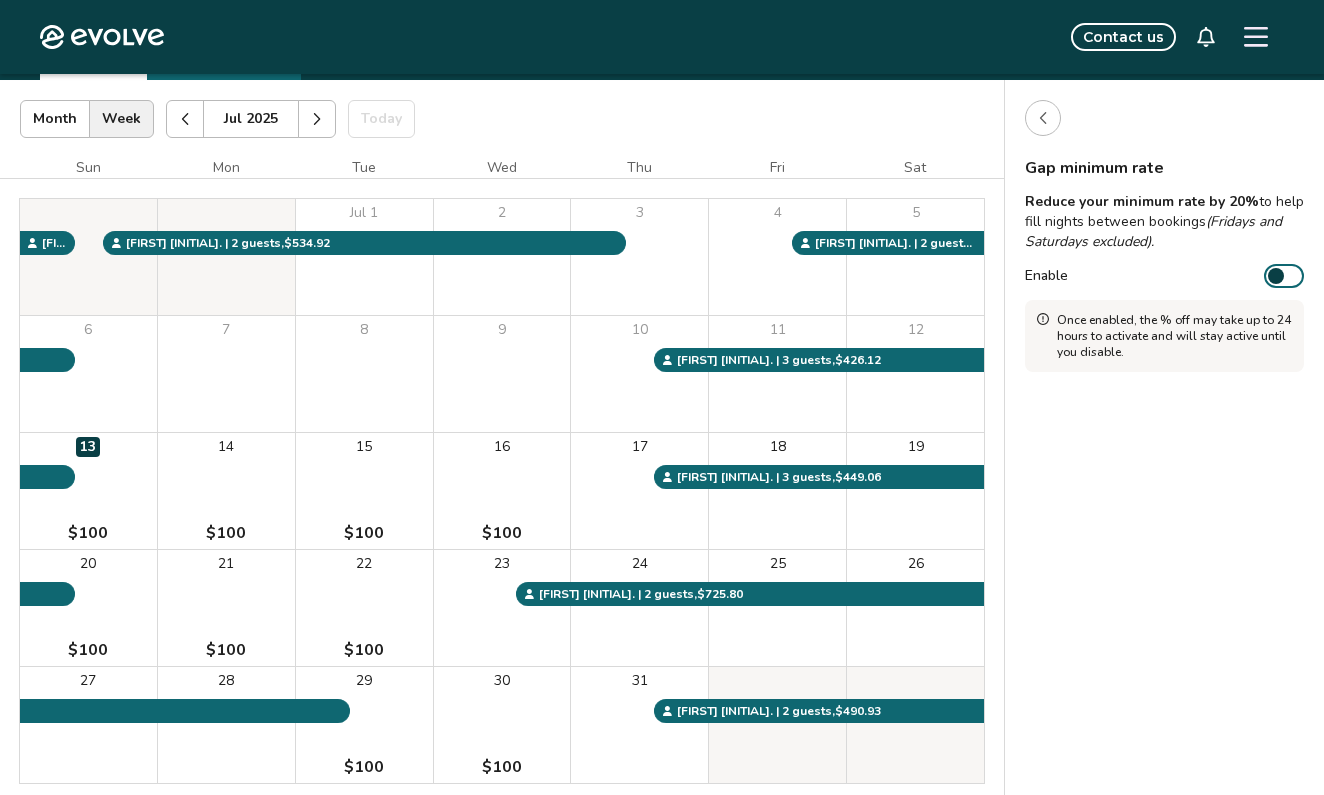 click at bounding box center [1276, 276] 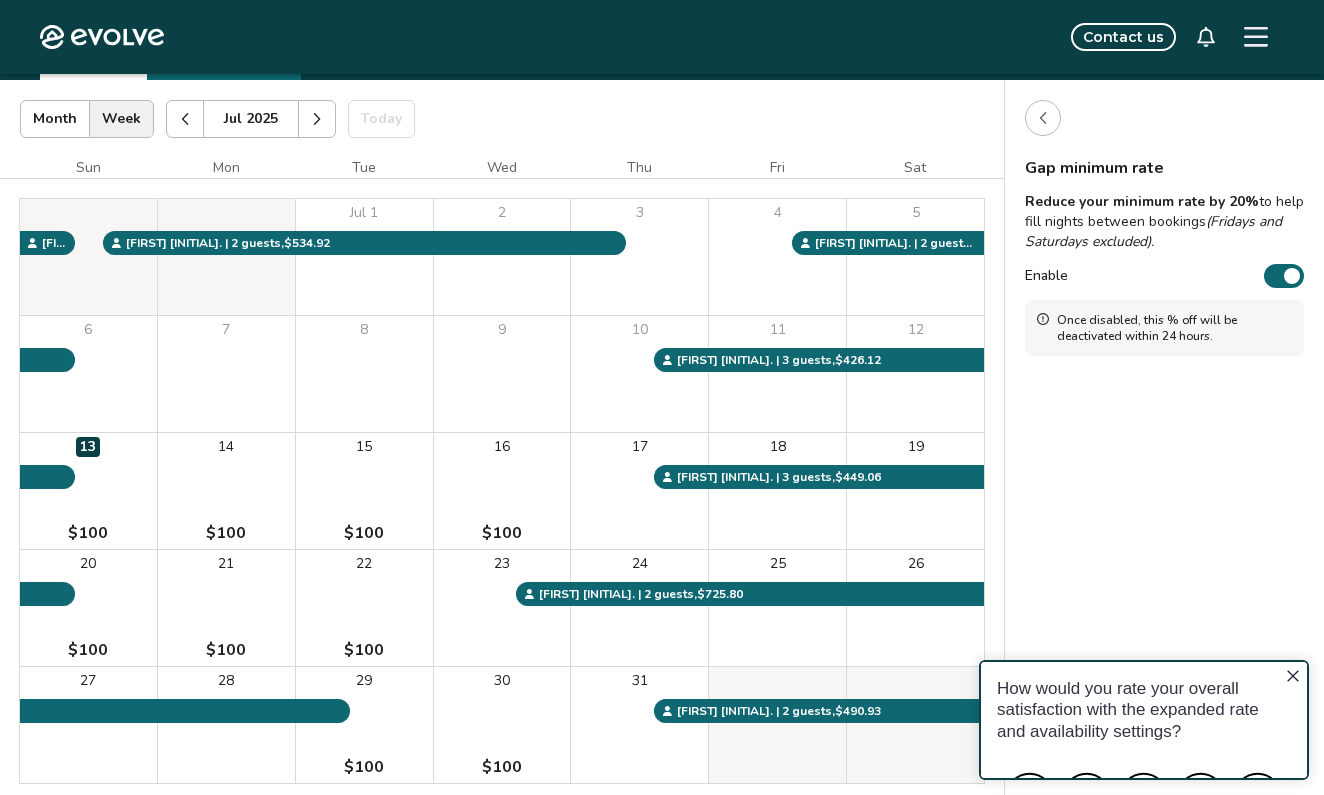 scroll, scrollTop: 0, scrollLeft: 0, axis: both 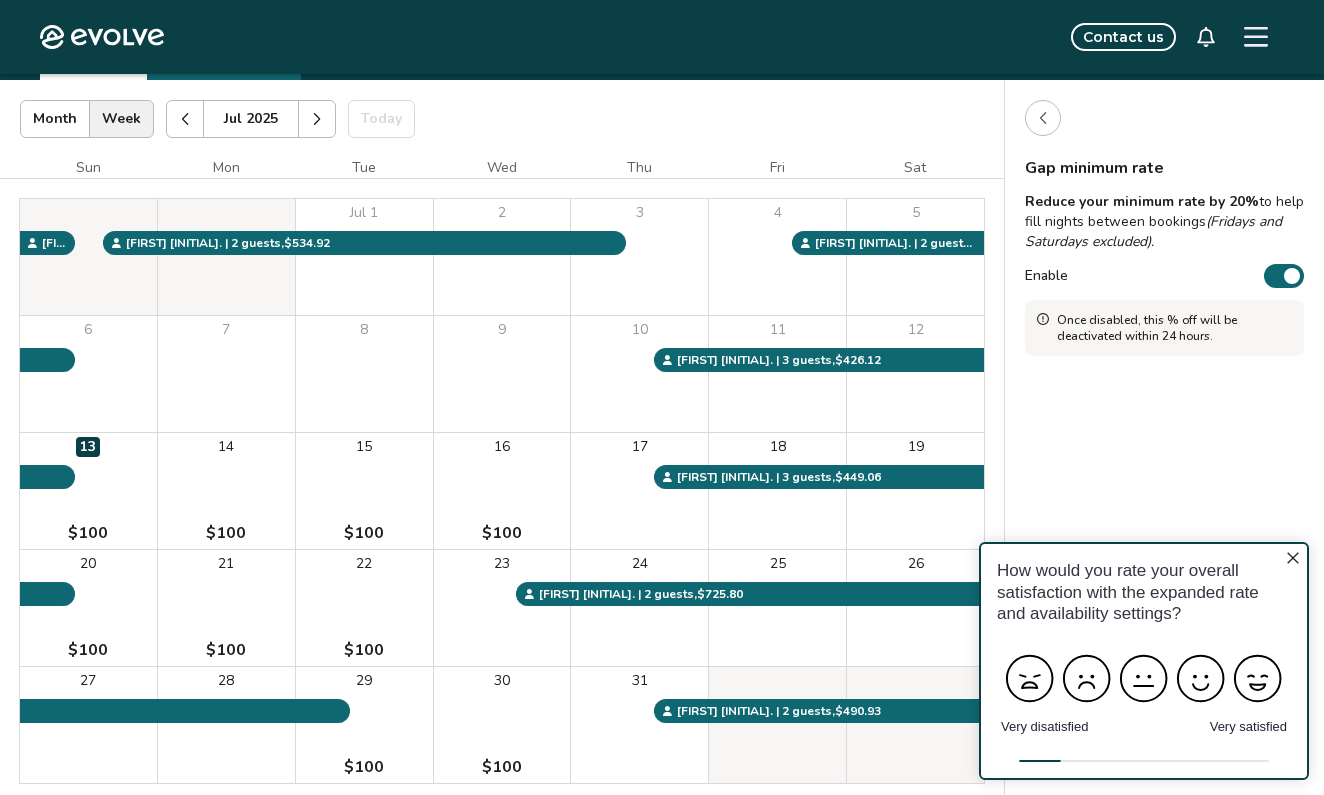 click 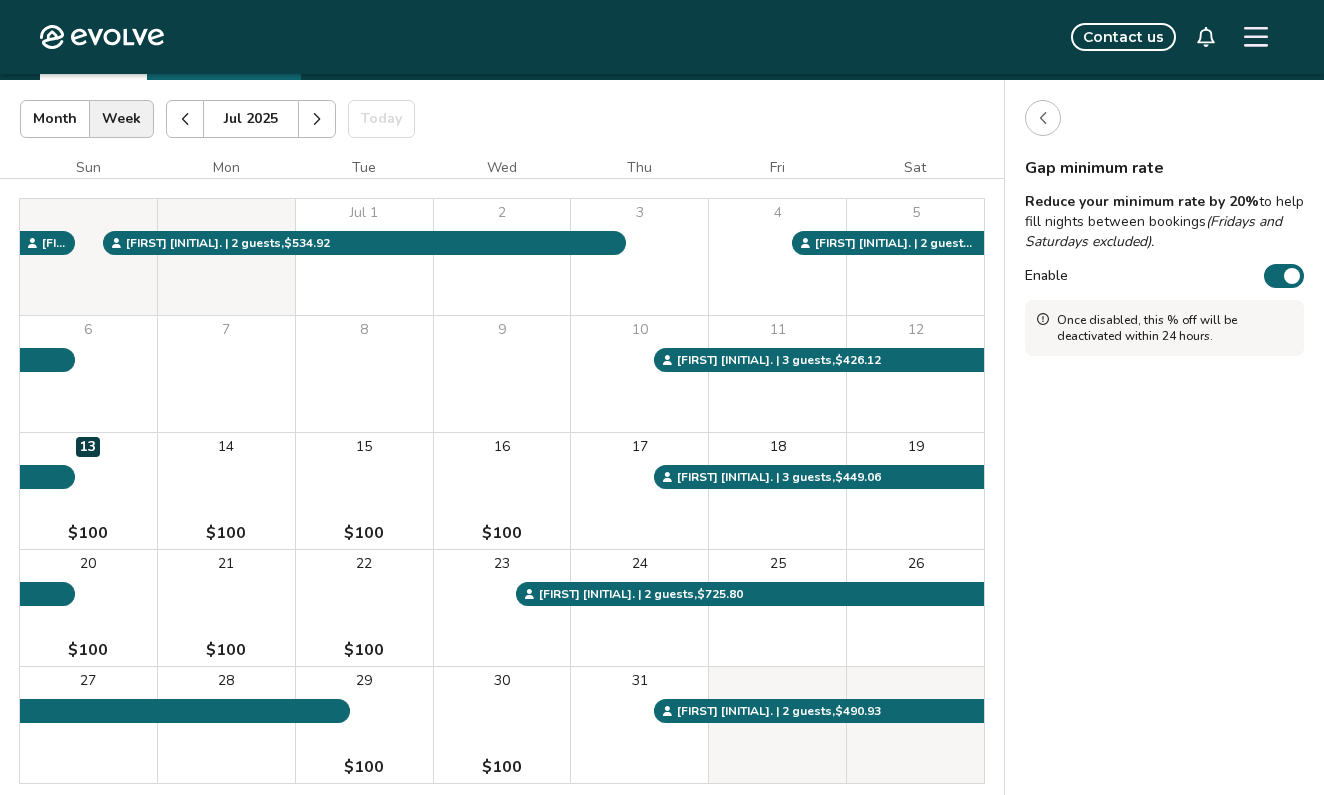 click at bounding box center [1043, 118] 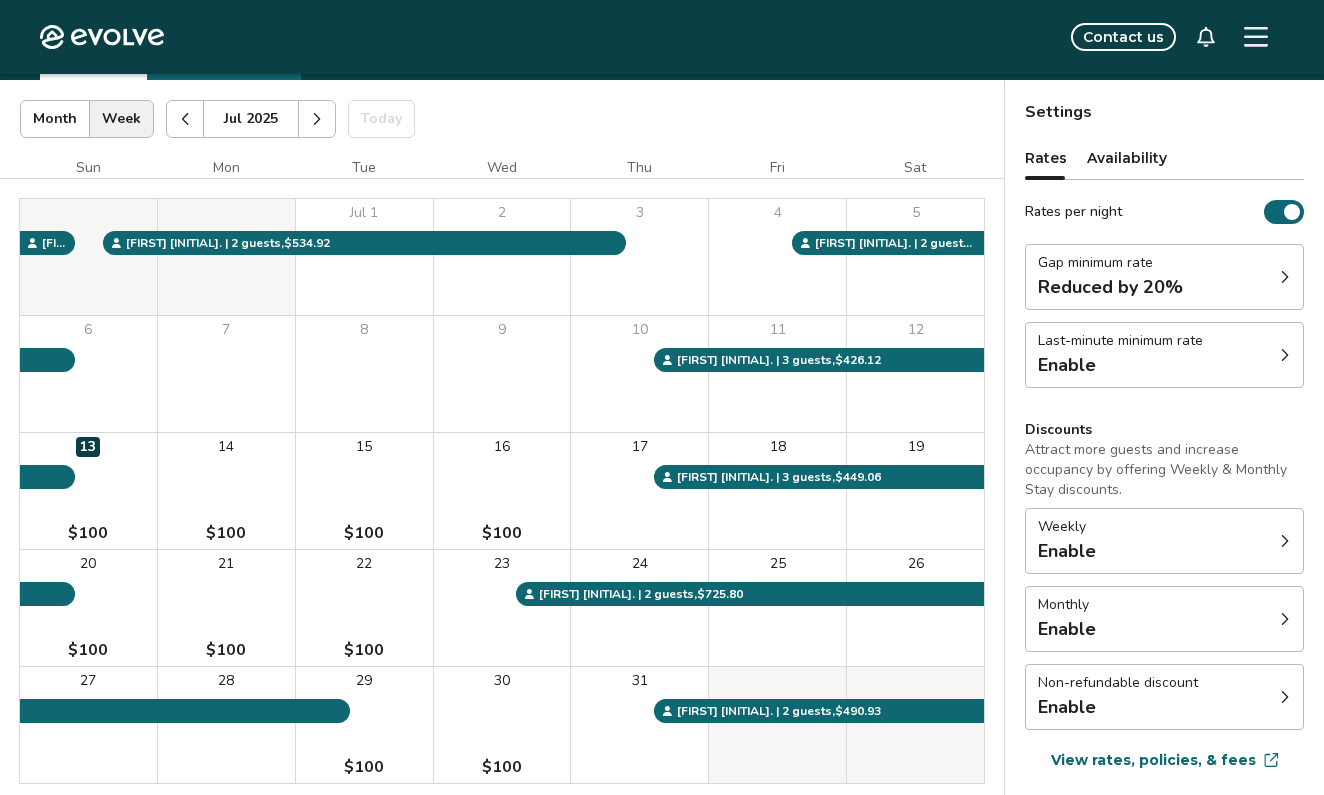 click 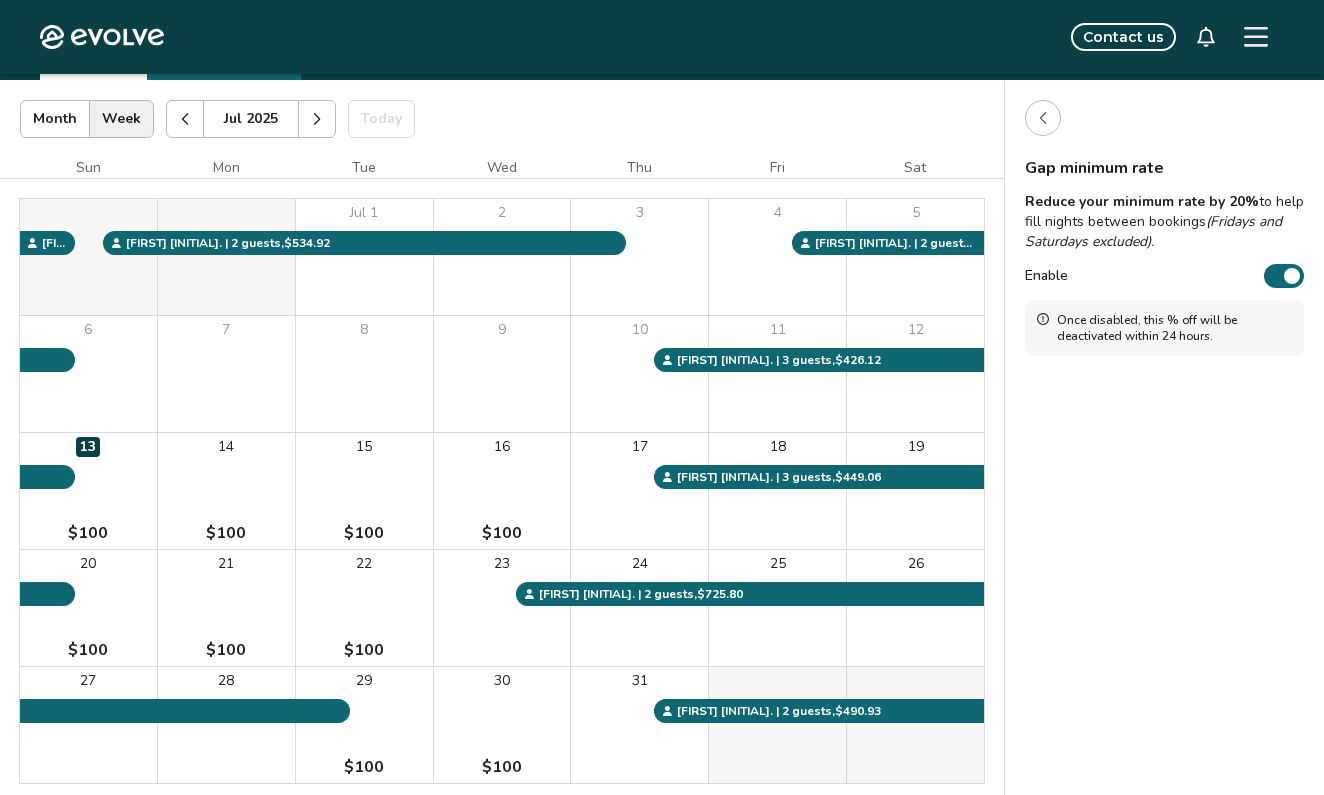 click on "Enable" at bounding box center (1284, 276) 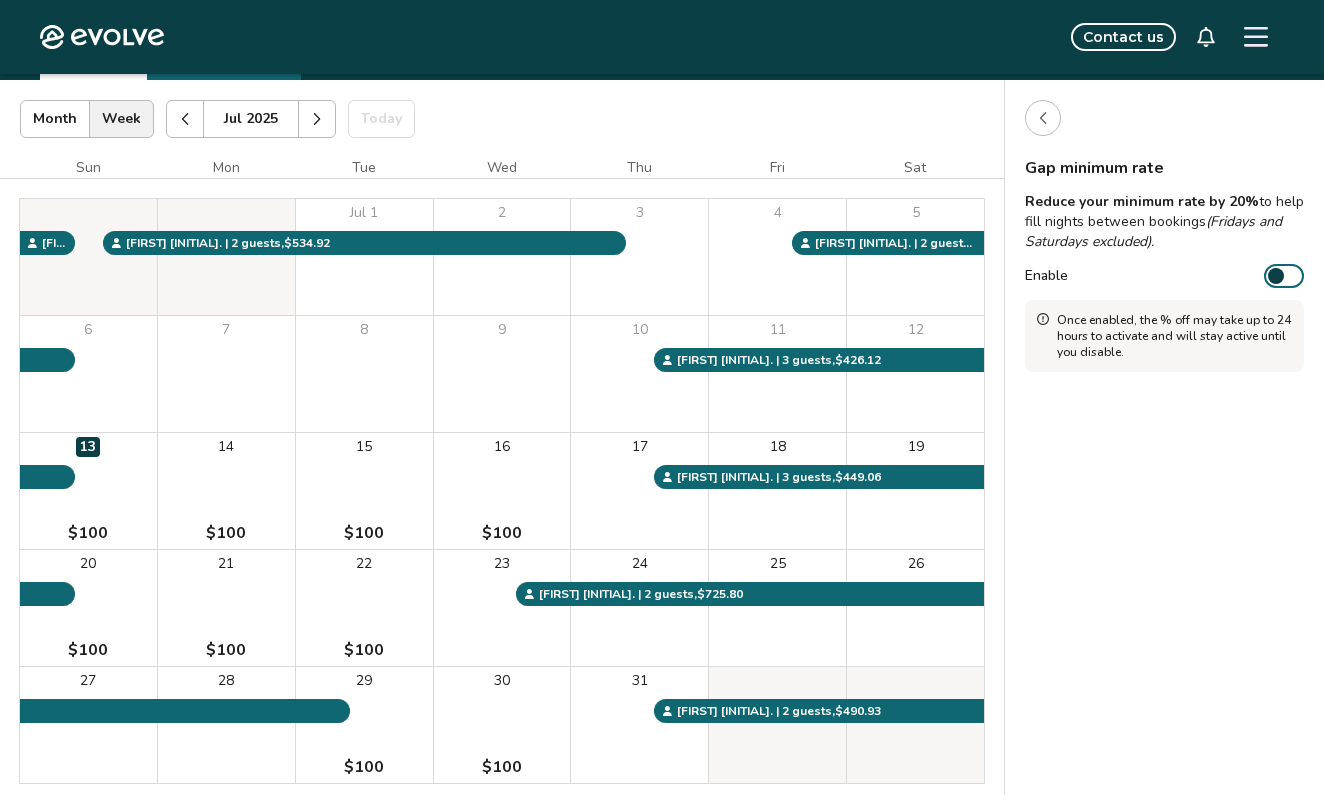 click 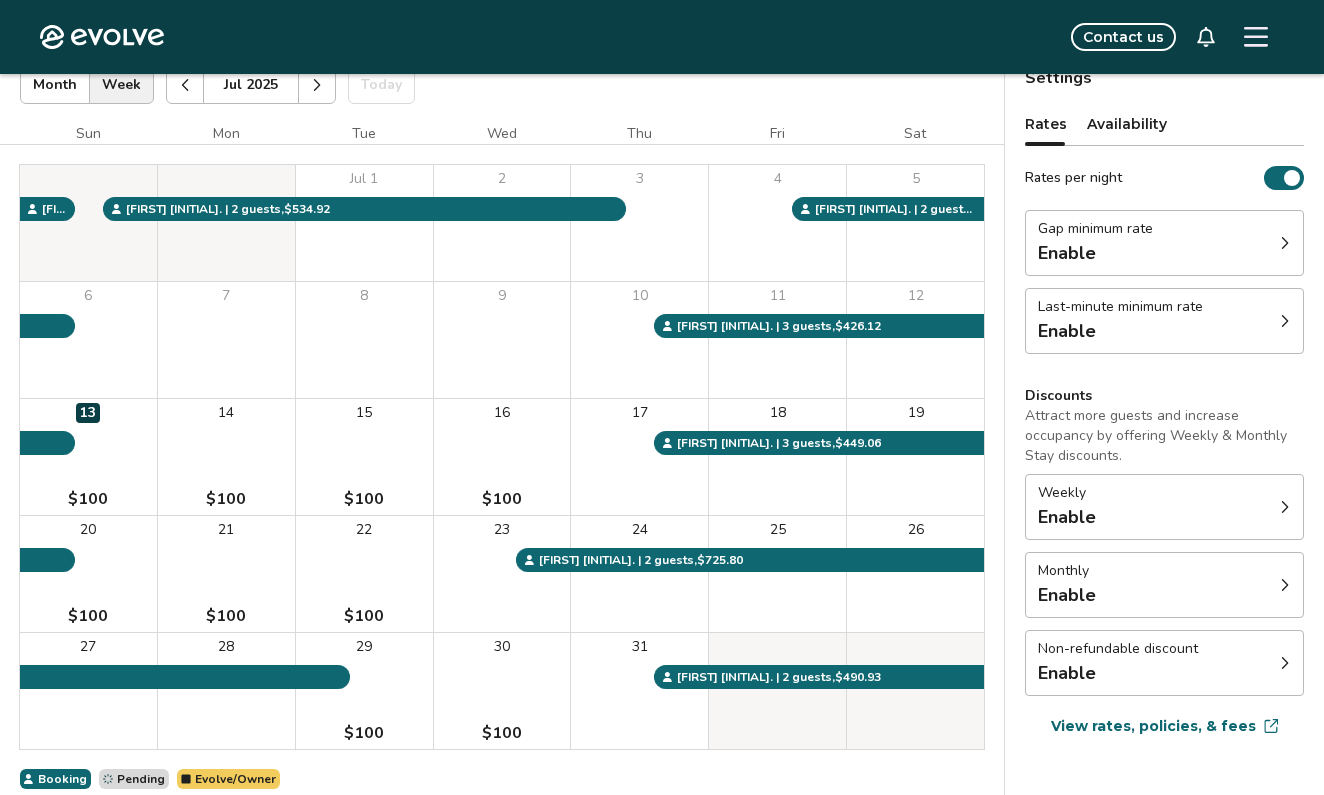 scroll, scrollTop: 239, scrollLeft: 0, axis: vertical 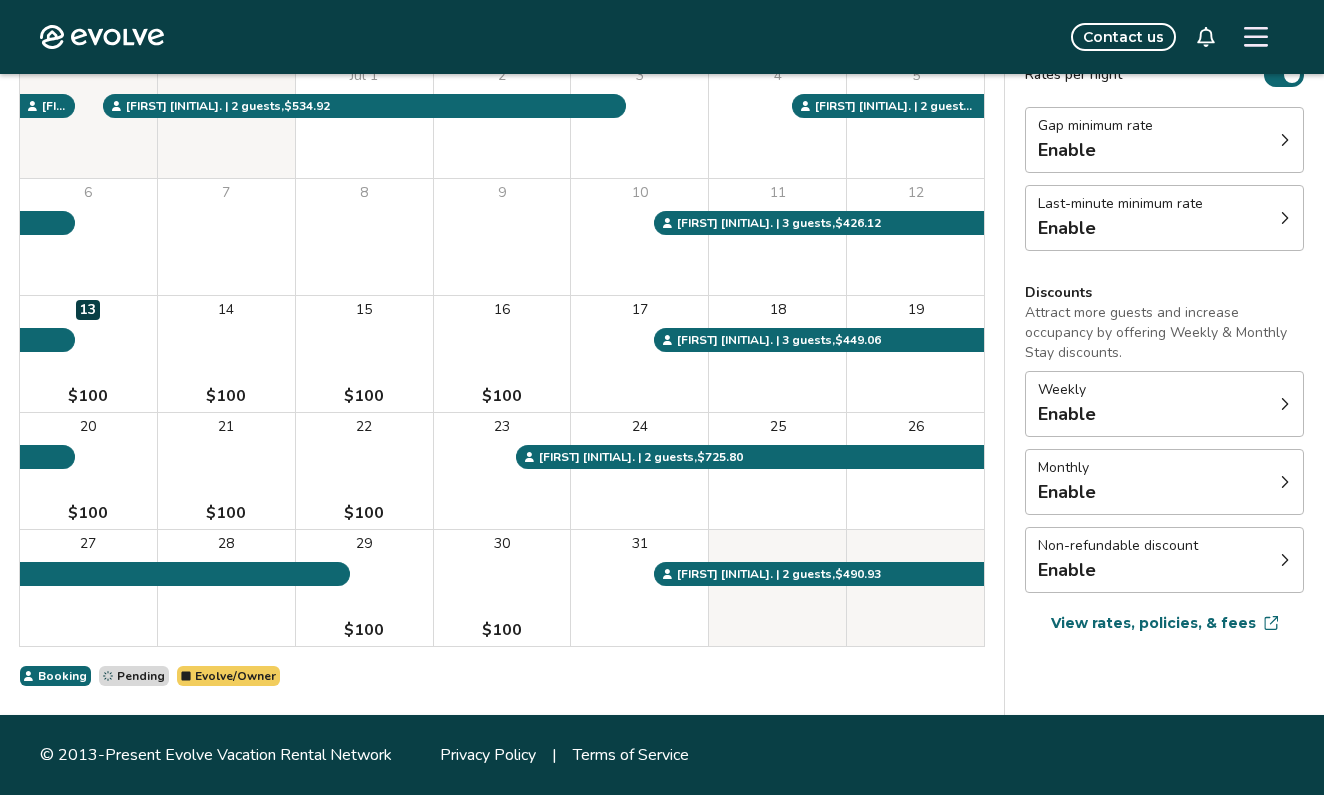 click on "View rates, policies, & fees" at bounding box center [1153, 623] 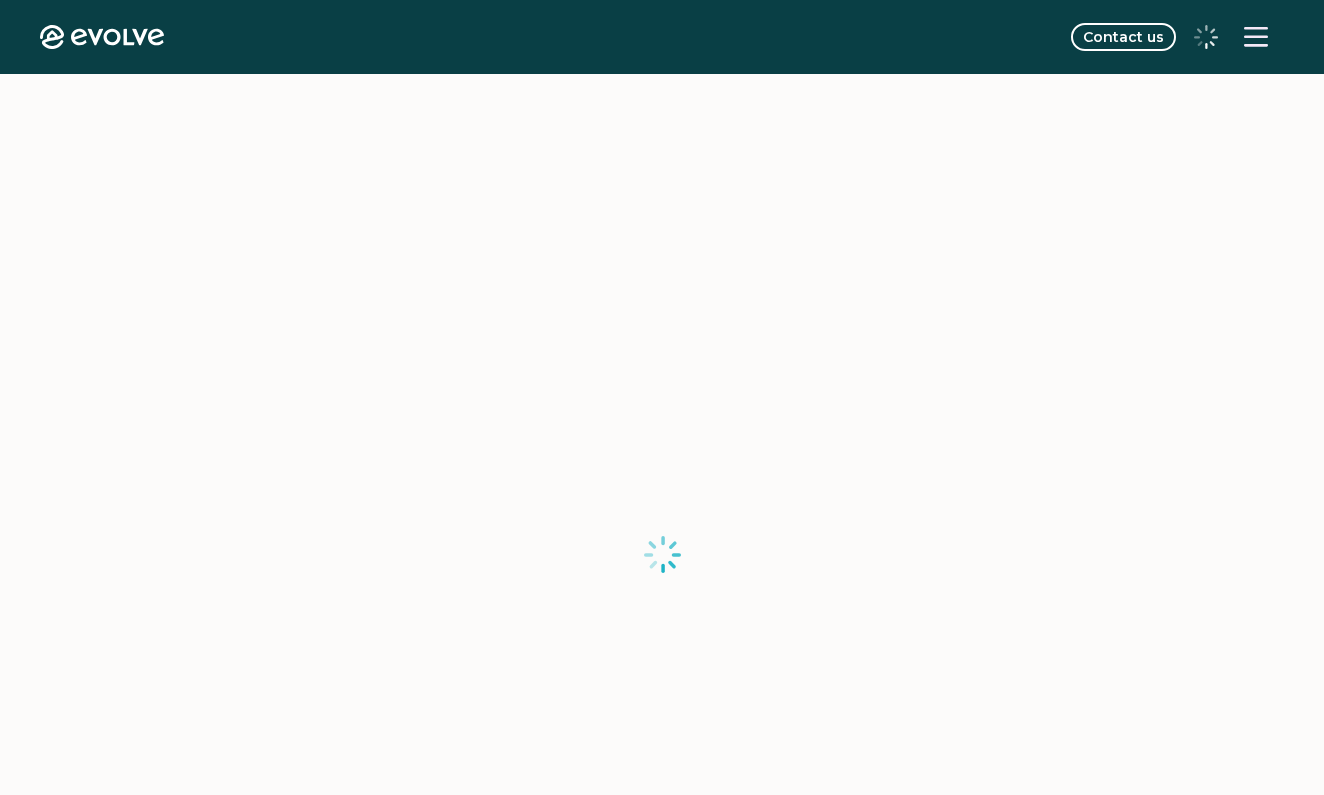 scroll, scrollTop: 0, scrollLeft: 0, axis: both 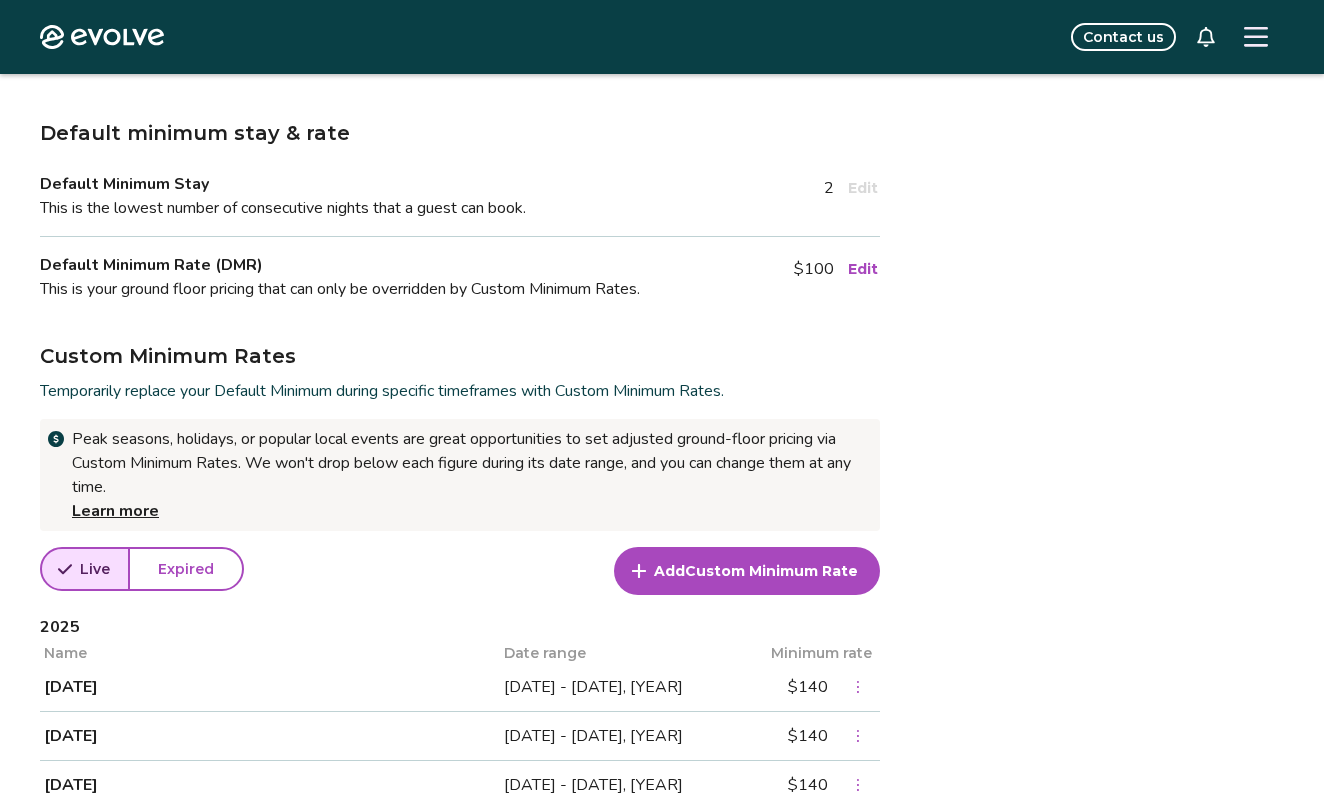 click on "Custom Minimum Rate" at bounding box center (771, 571) 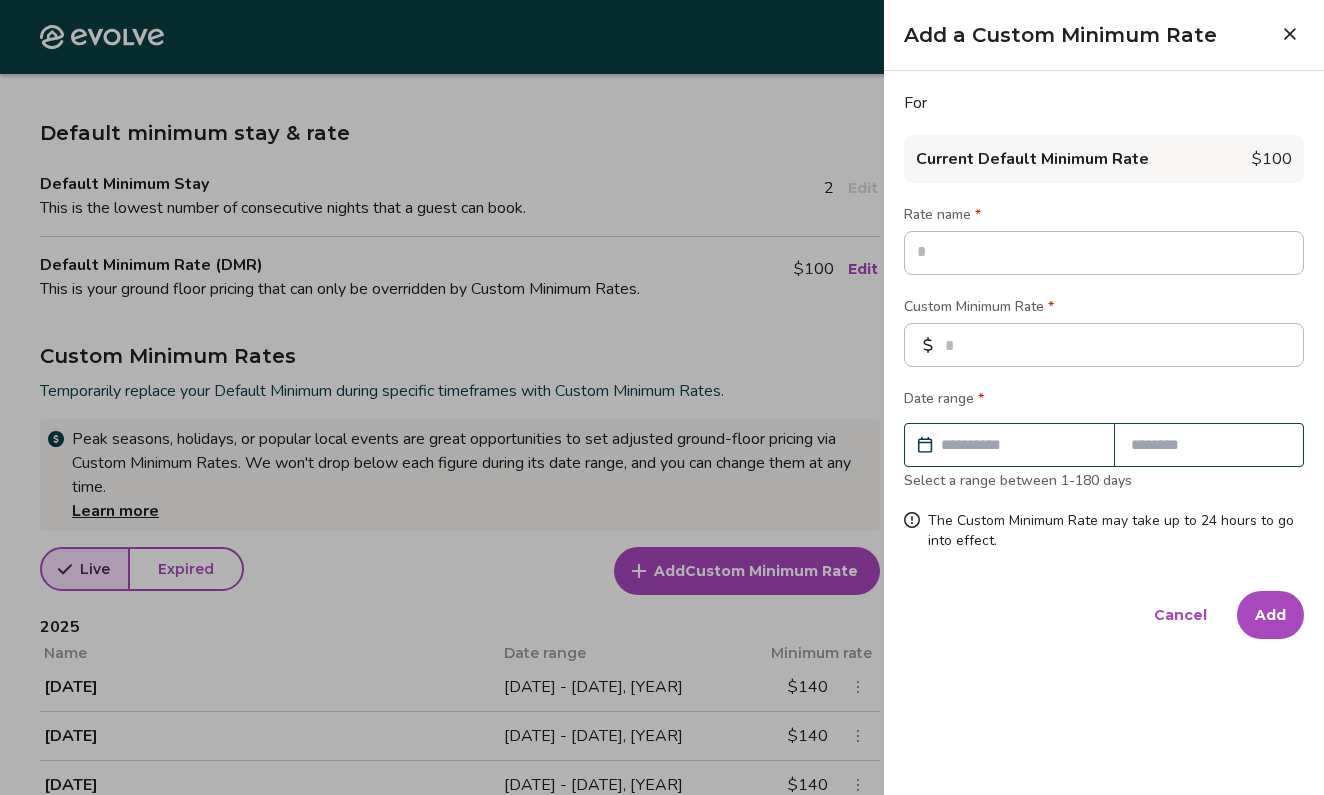 click at bounding box center (662, 397) 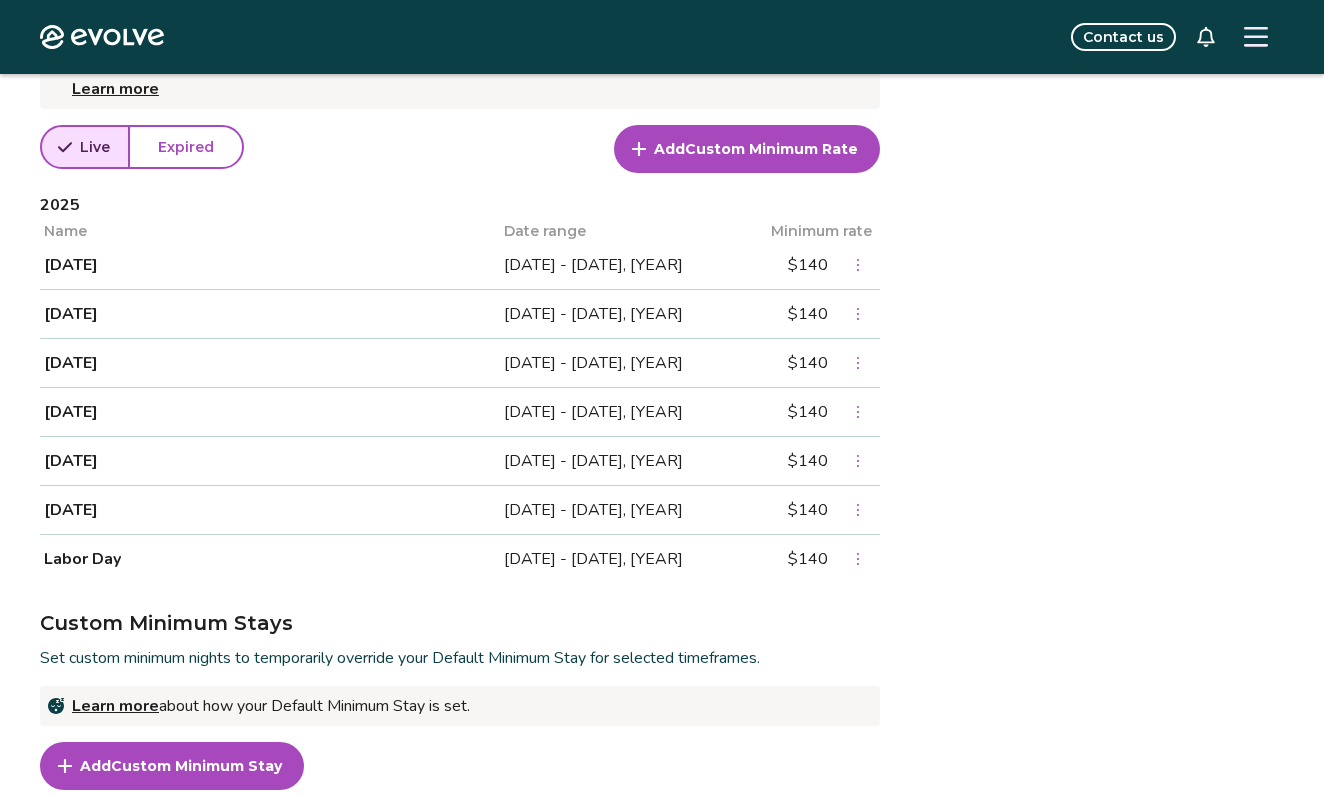 scroll, scrollTop: 889, scrollLeft: 0, axis: vertical 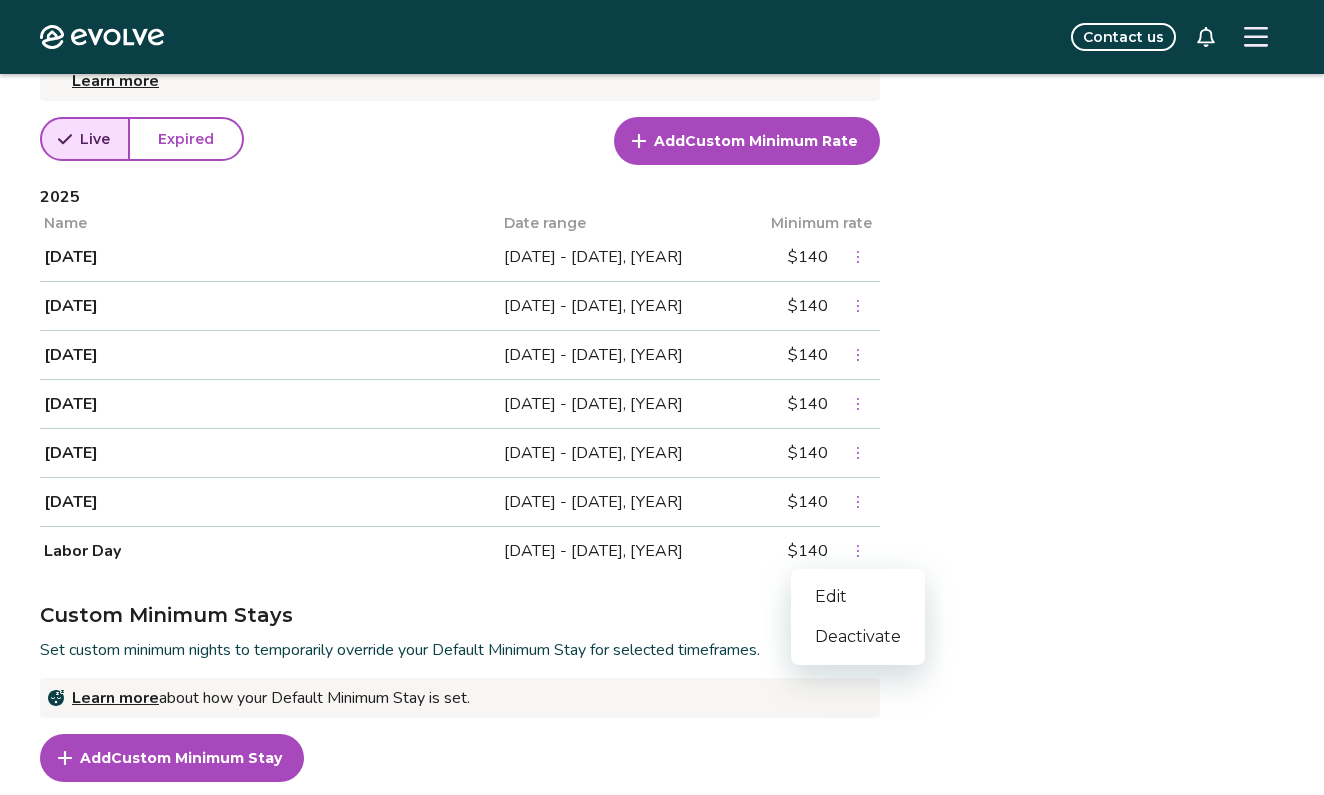 click 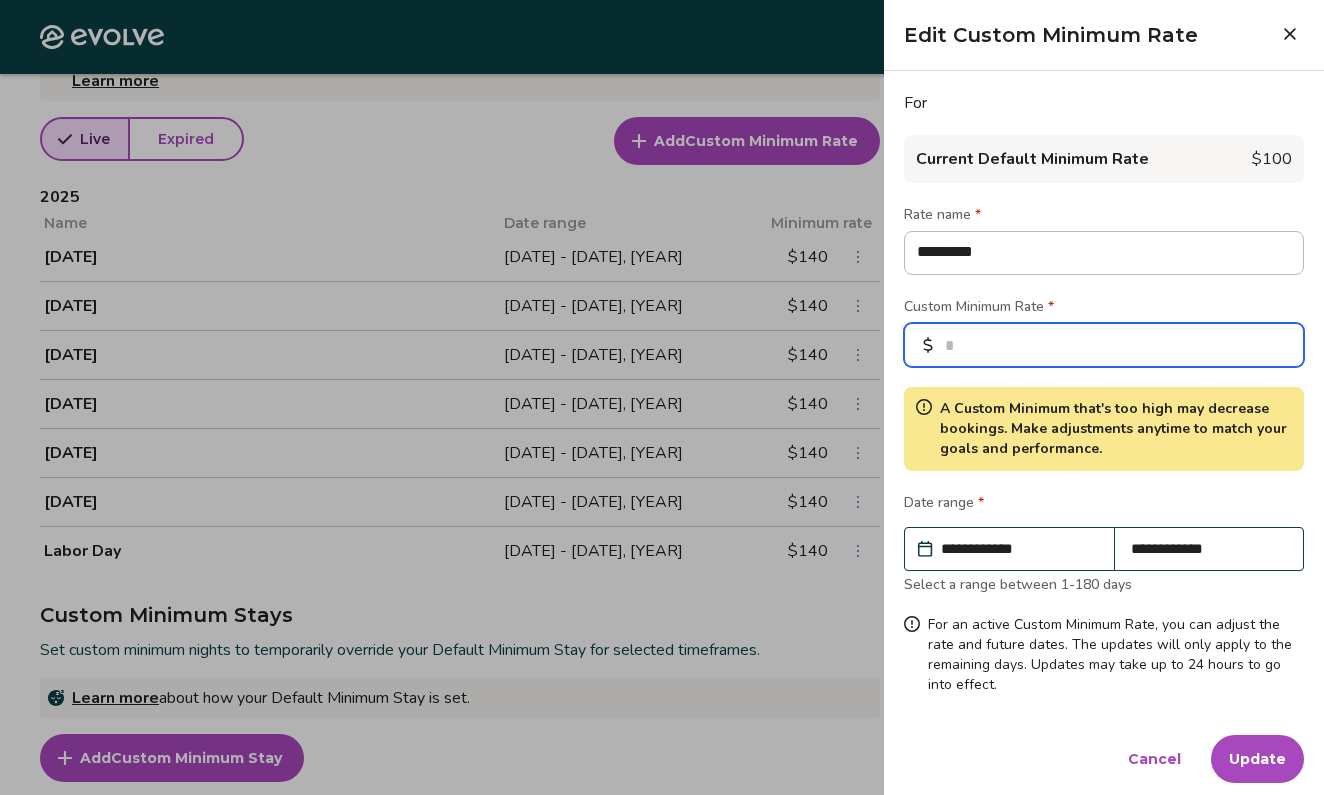 click on "***" at bounding box center (1104, 345) 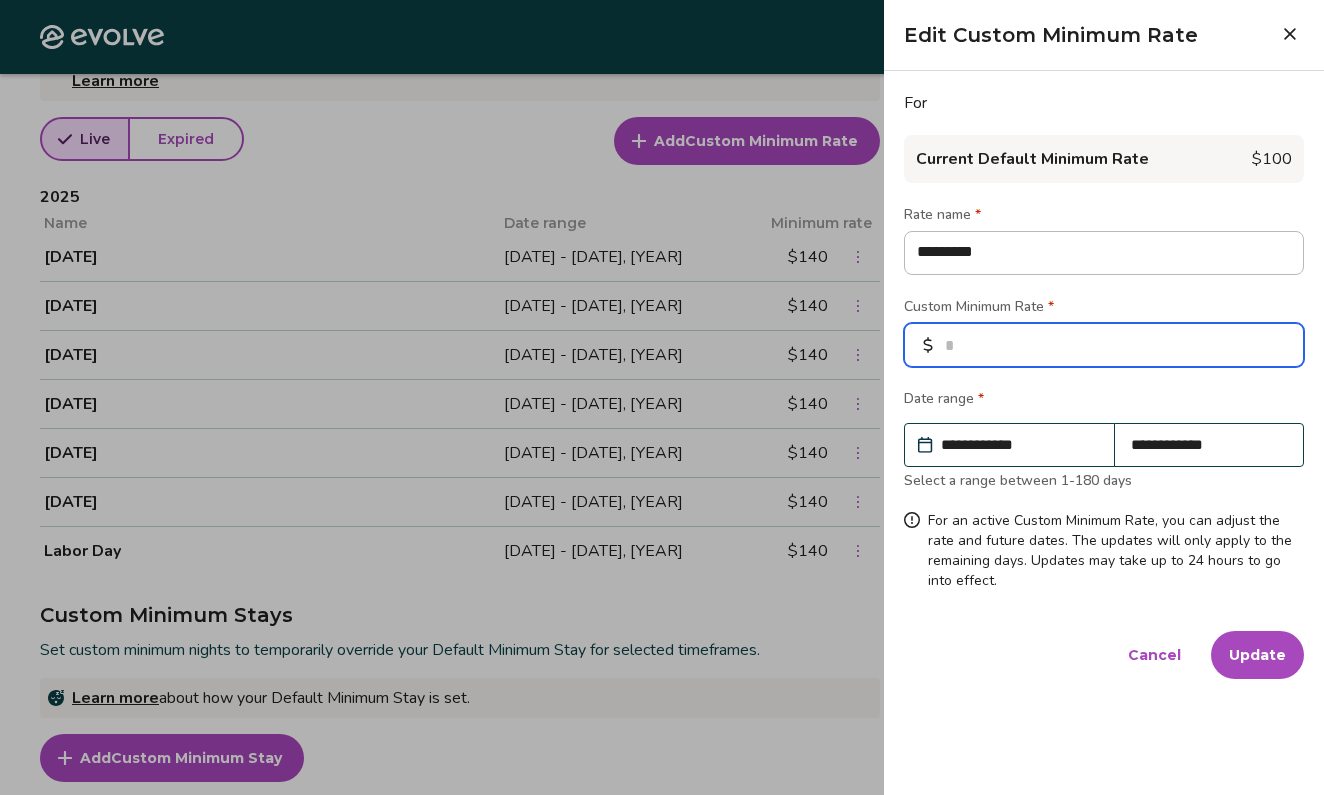 type on "*" 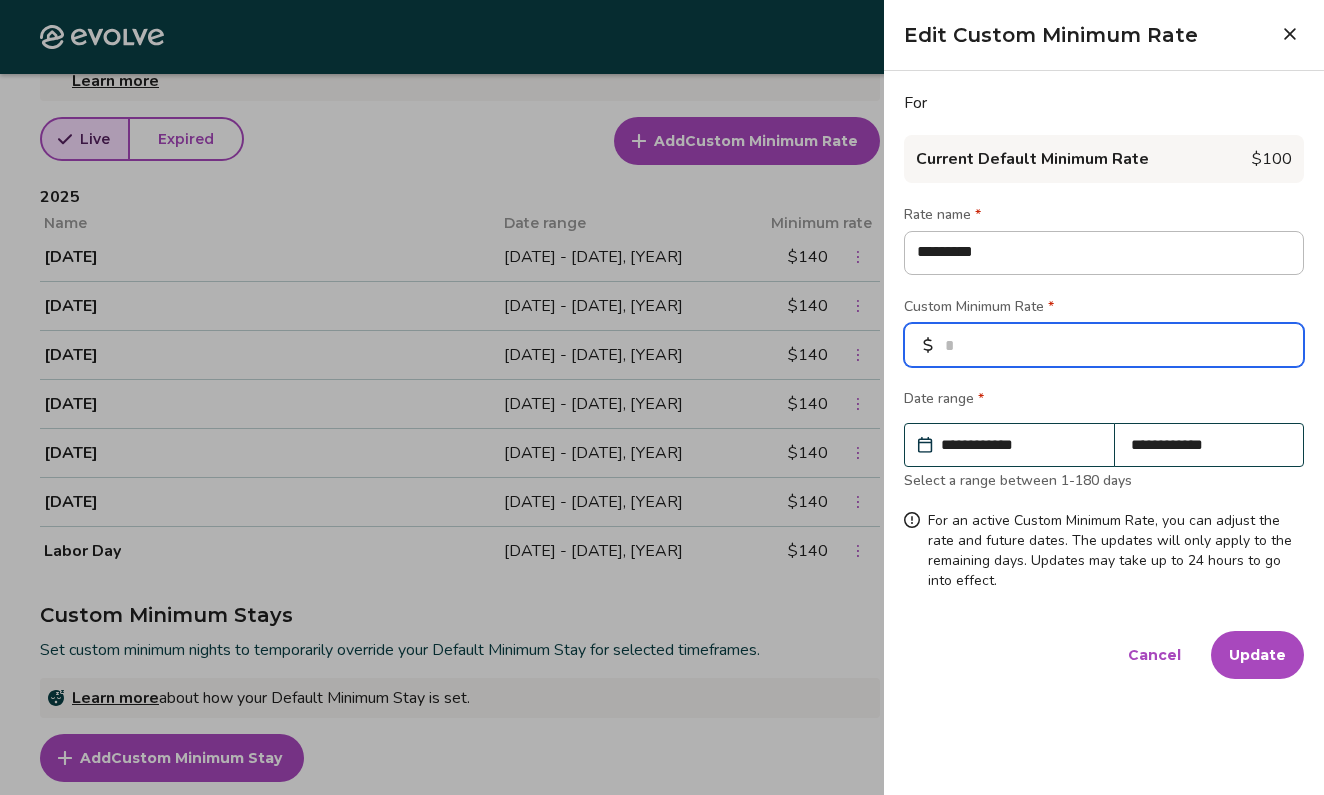 type on "*" 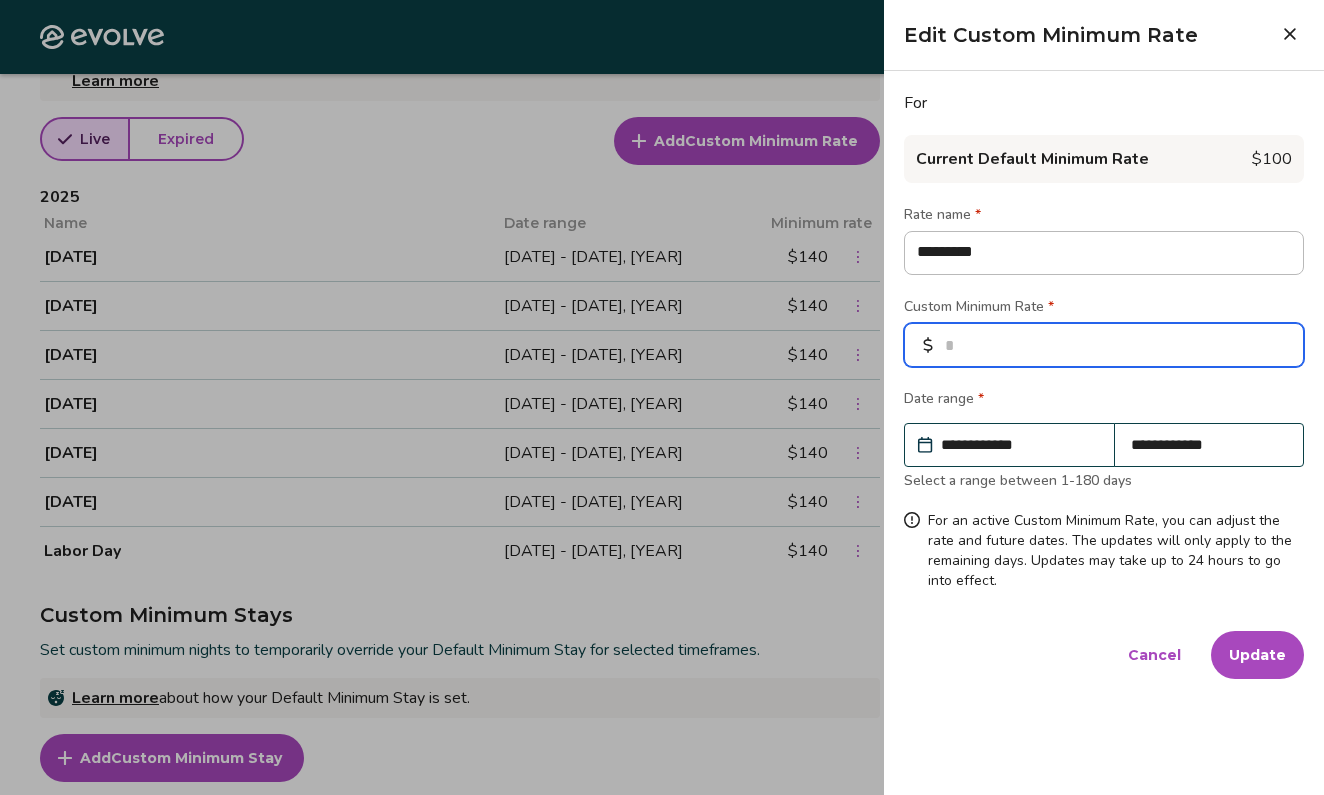 type on "*" 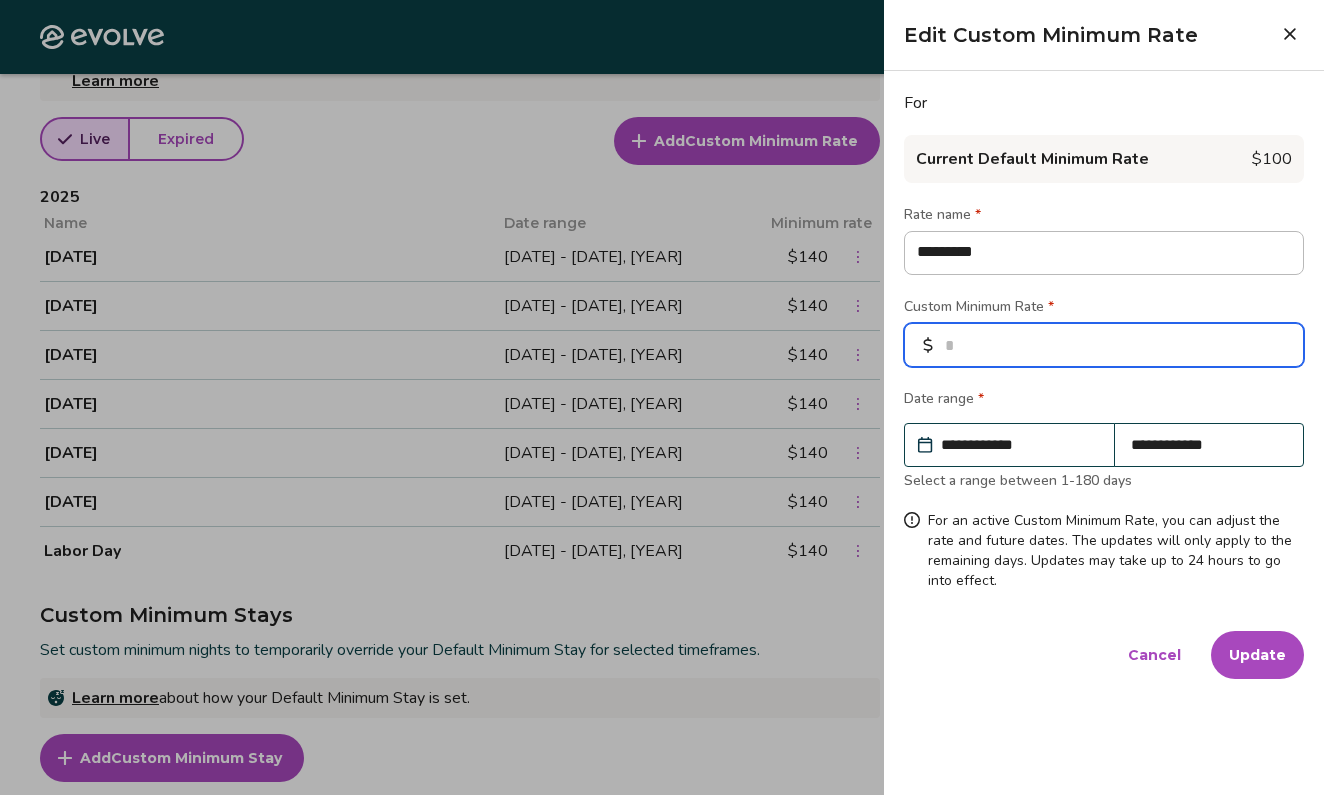 type on "**" 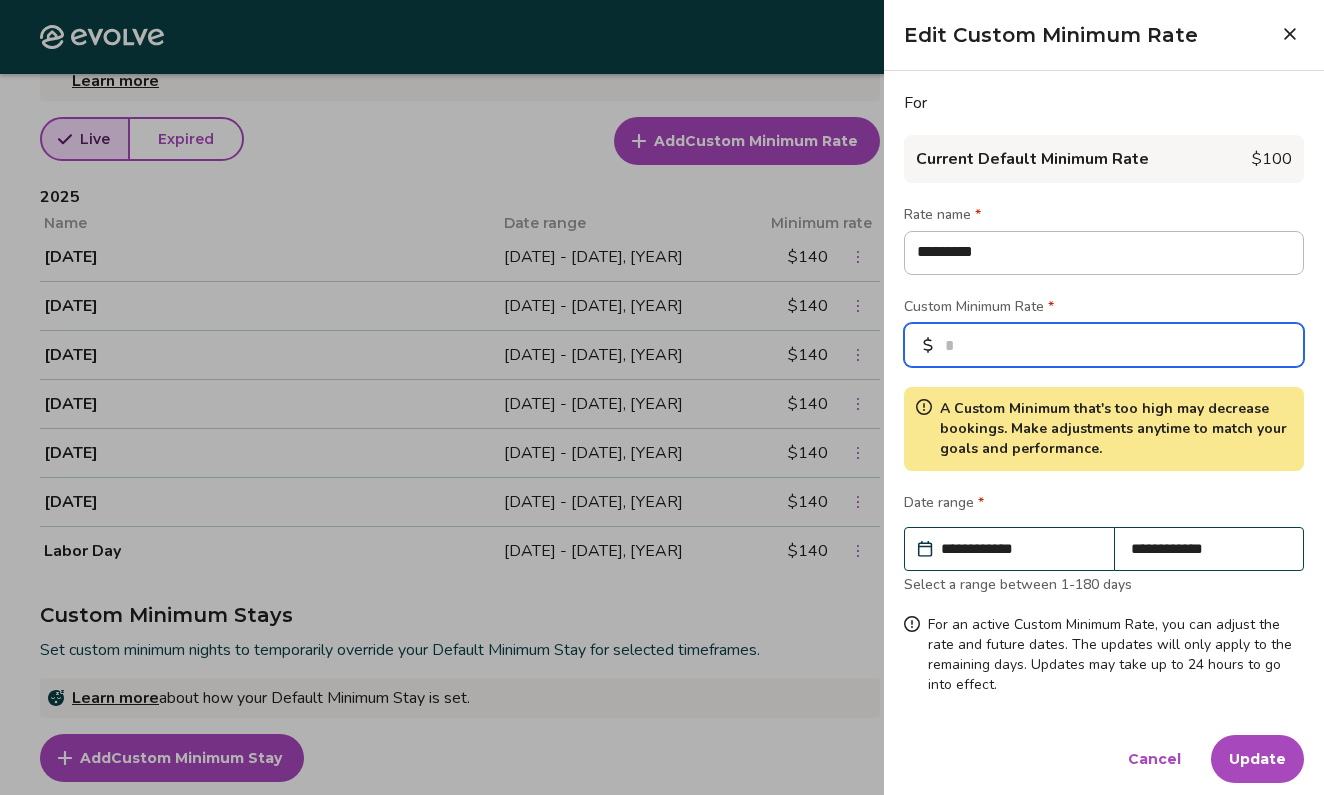type on "***" 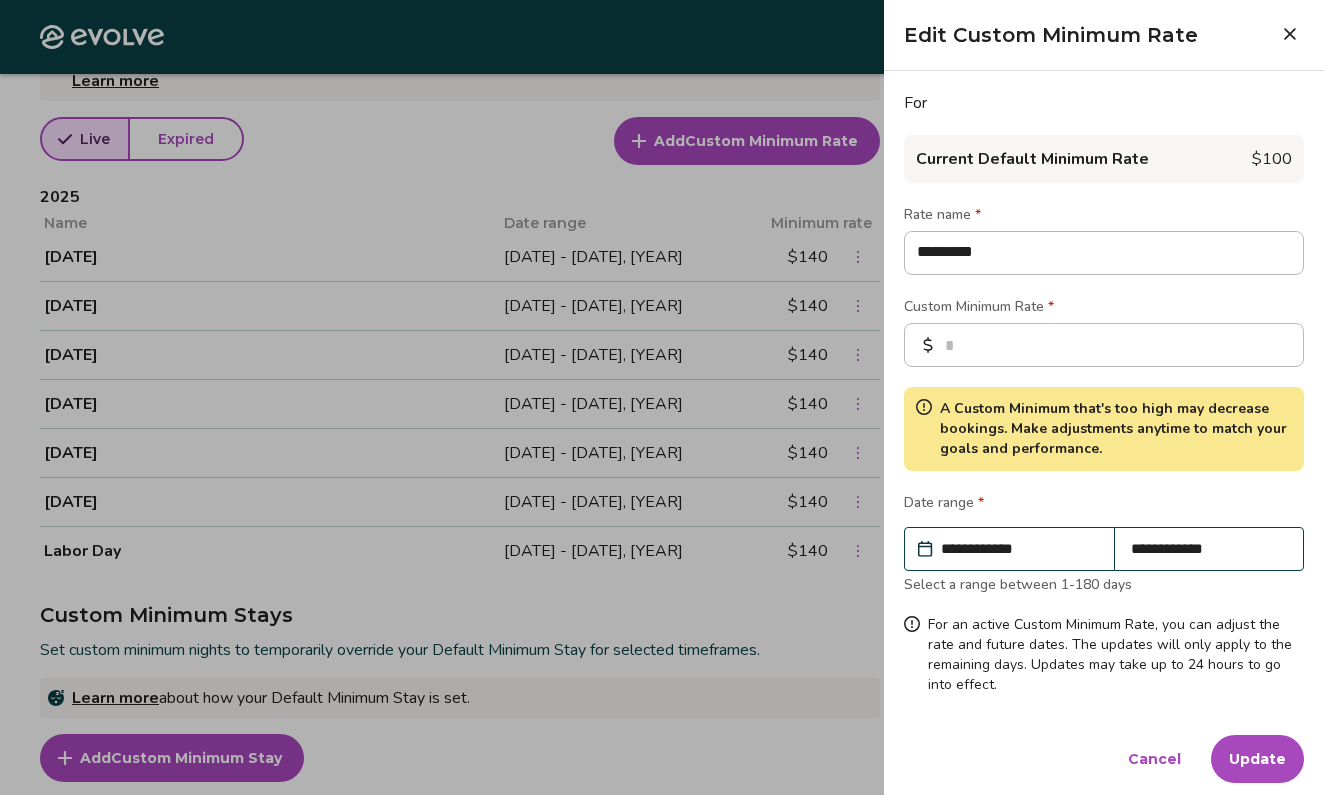 click on "**********" at bounding box center (1019, 549) 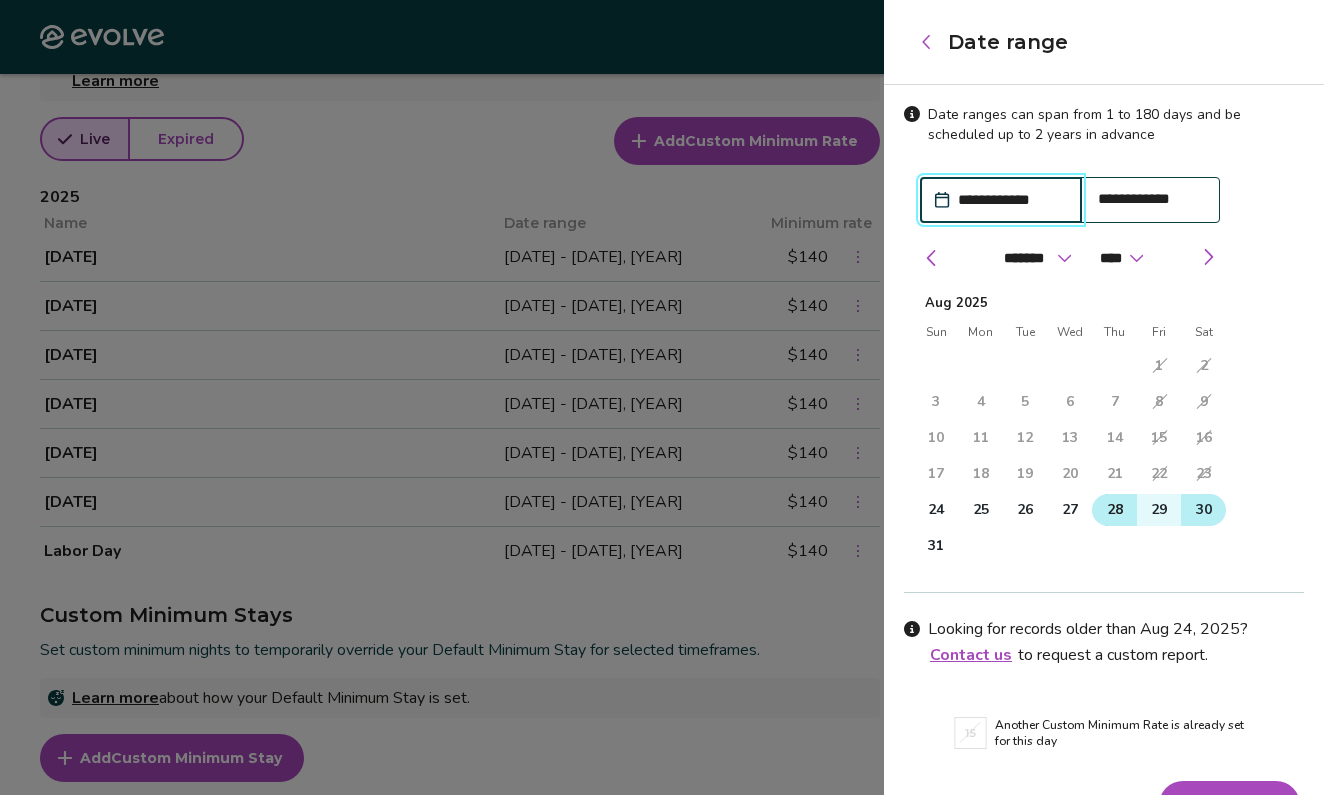 click on "28" at bounding box center [1115, 510] 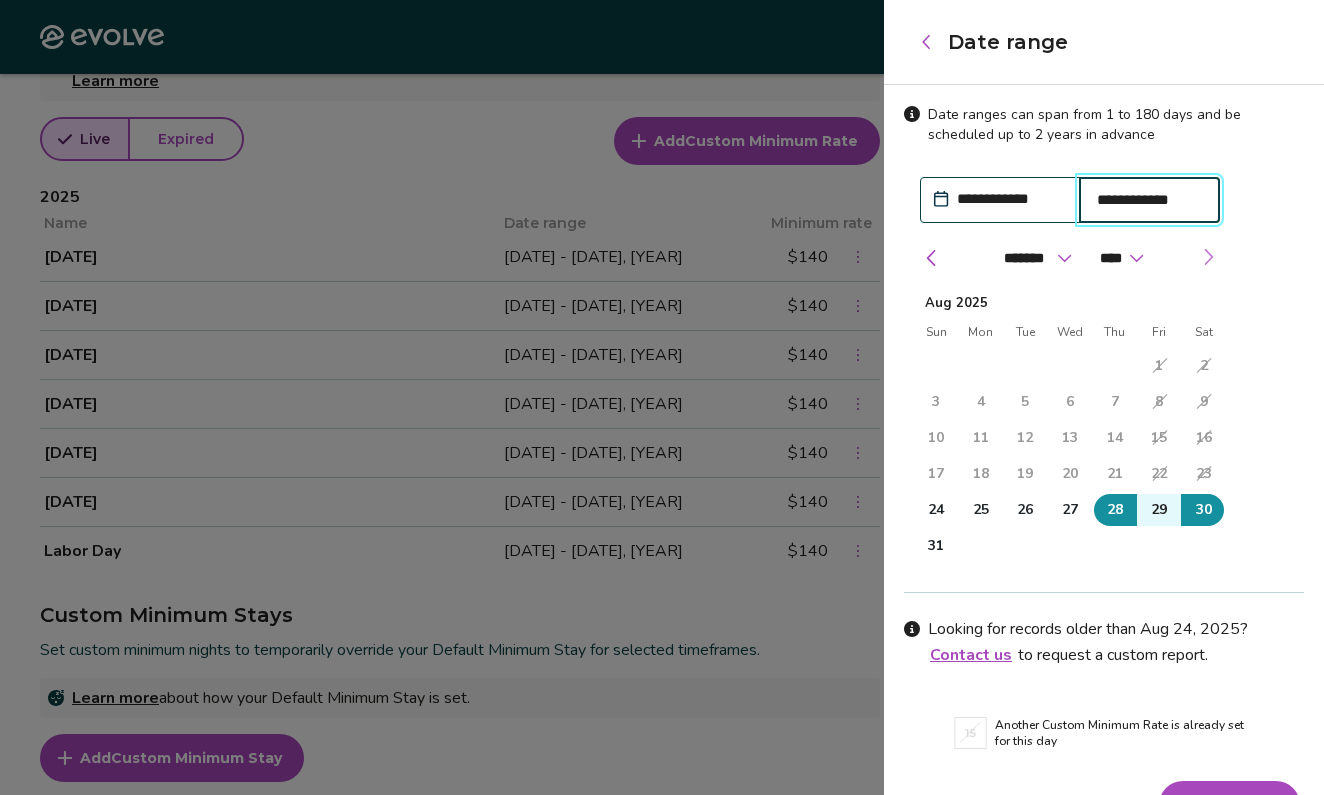 click at bounding box center (1208, 257) 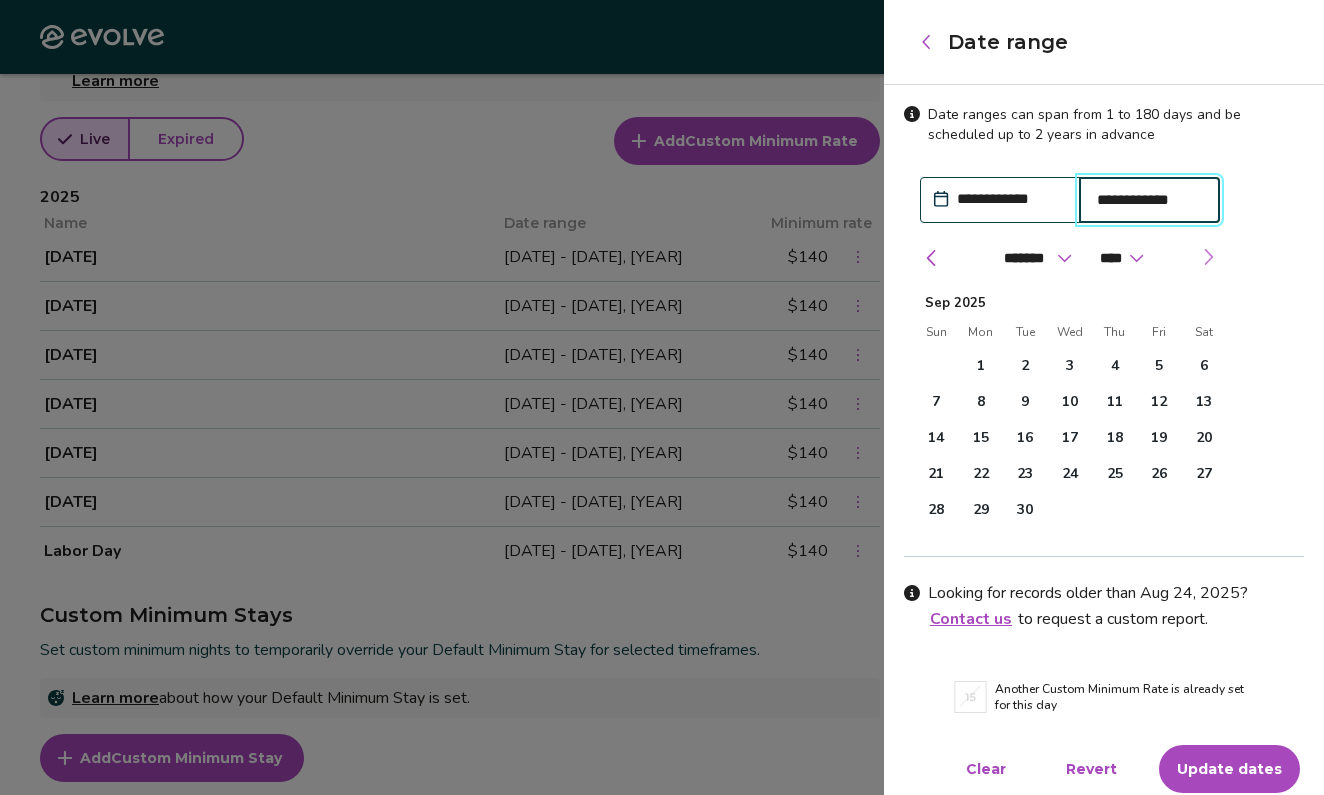 select on "*" 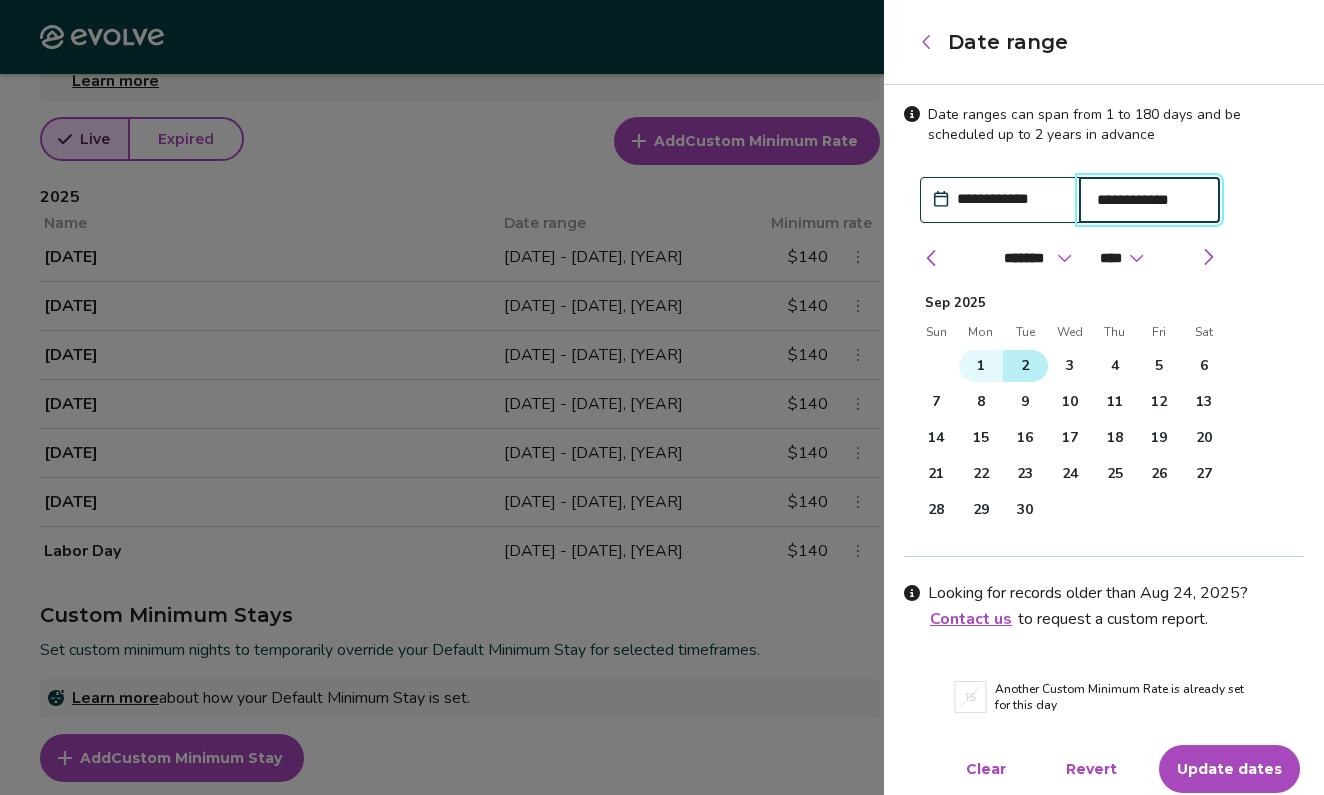 click on "2" at bounding box center [1025, 366] 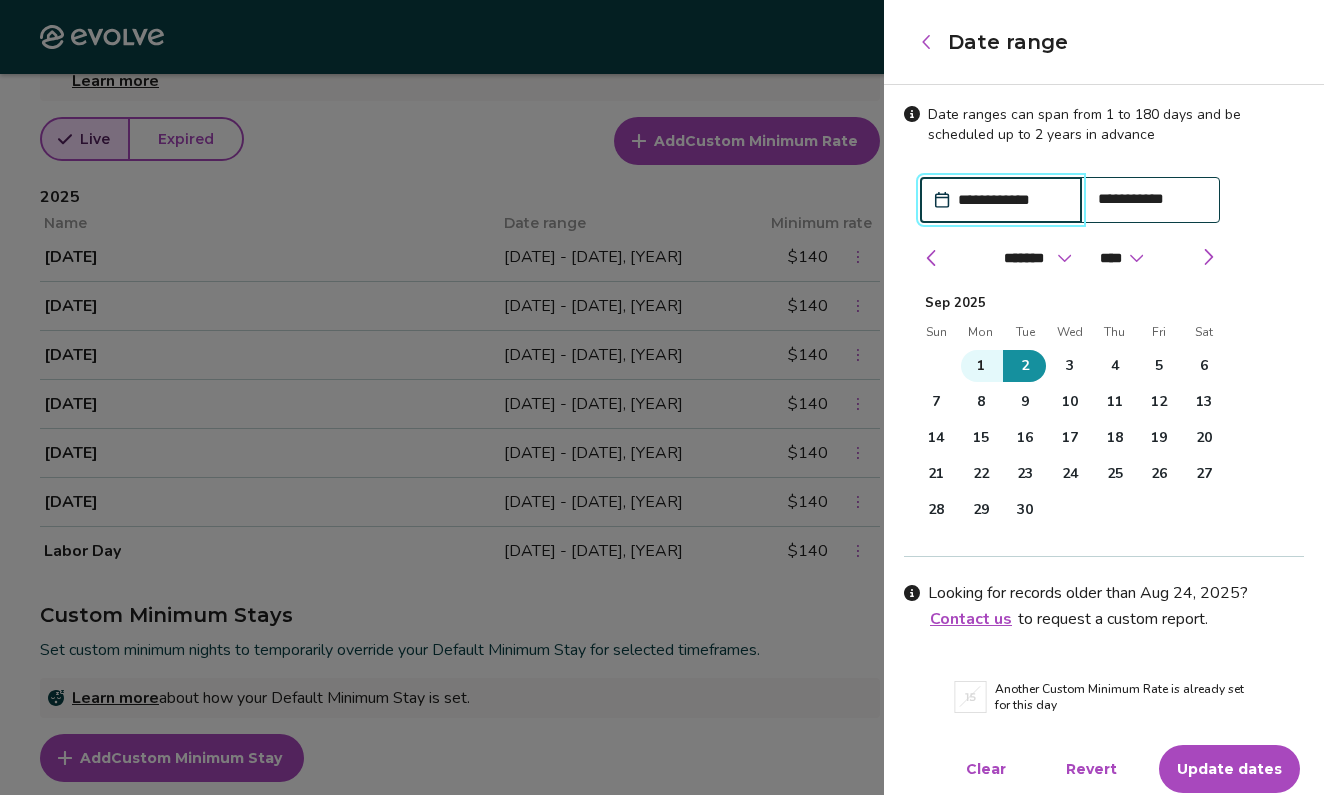 click on "Update dates" at bounding box center (1229, 769) 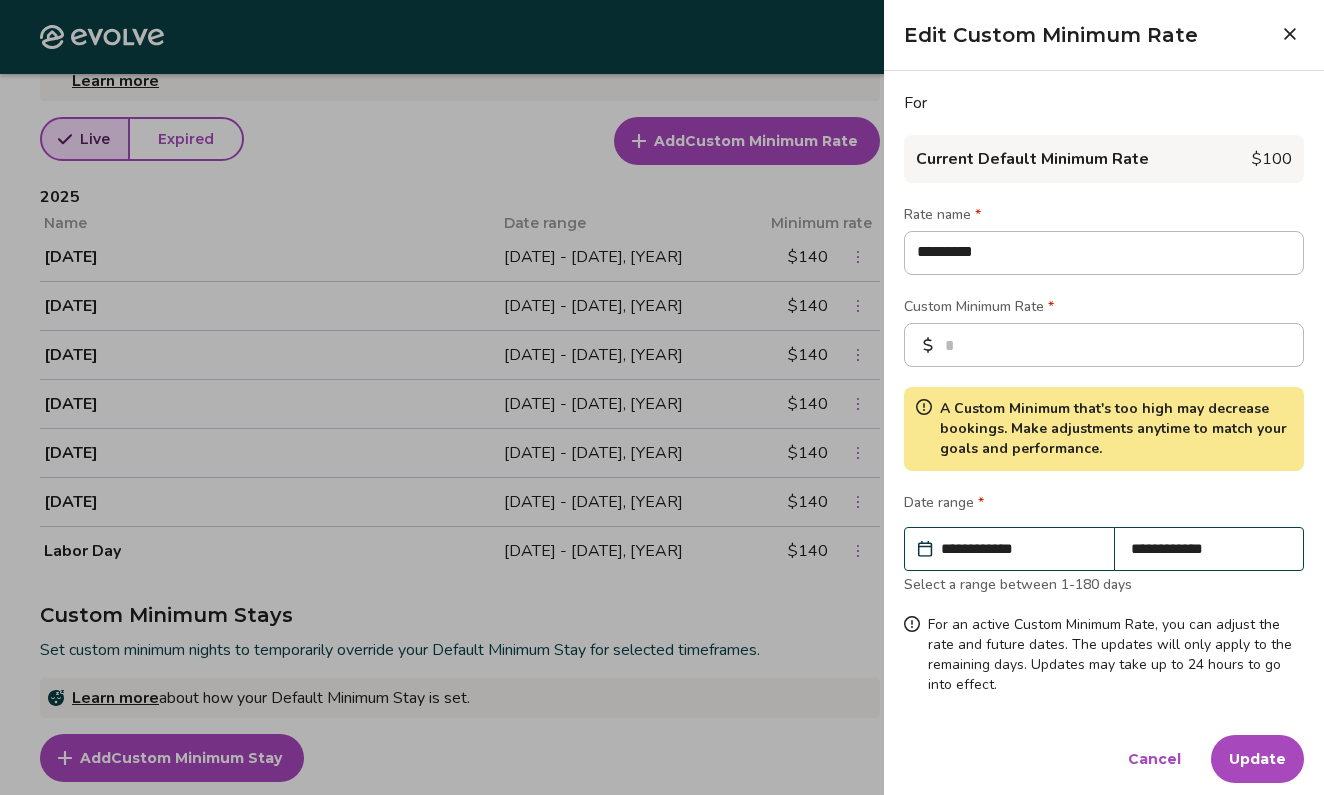 click on "Update" at bounding box center [1257, 759] 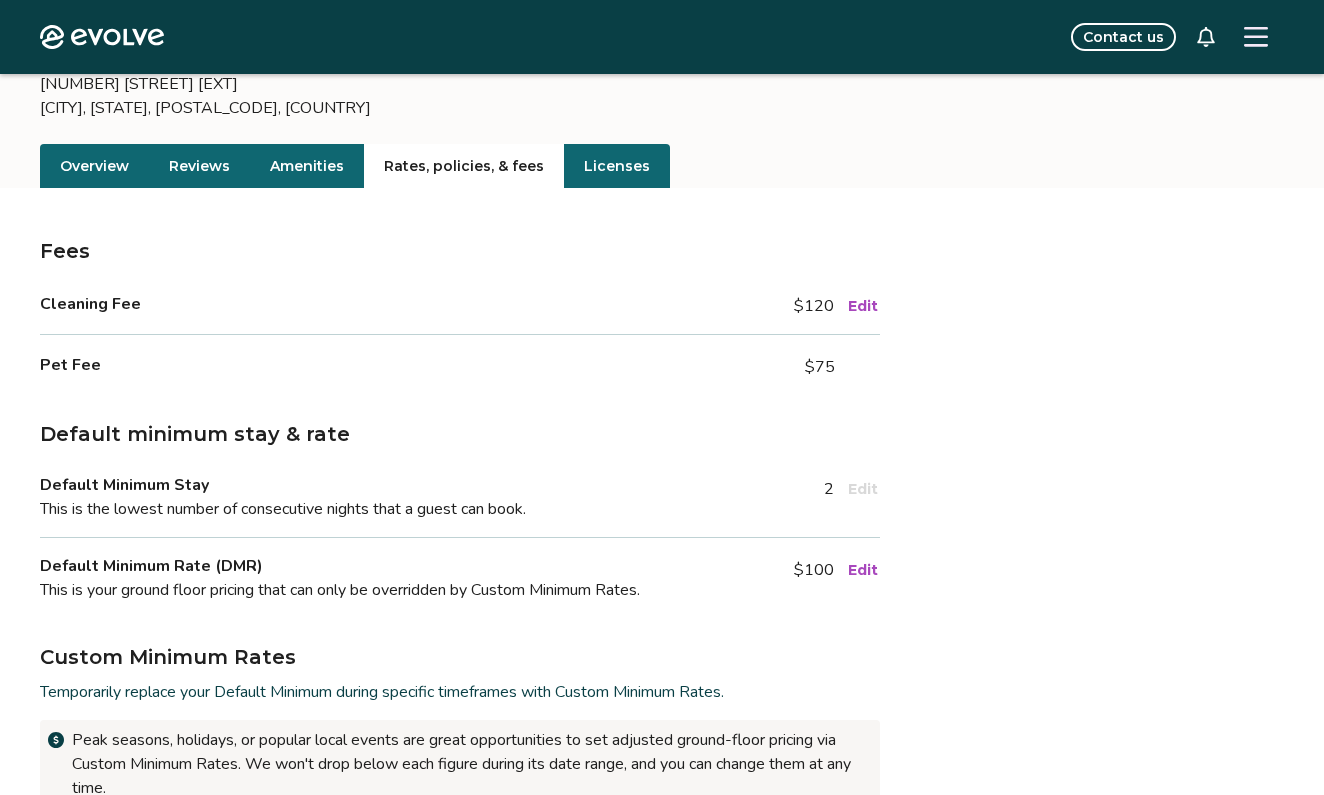 scroll, scrollTop: 0, scrollLeft: 0, axis: both 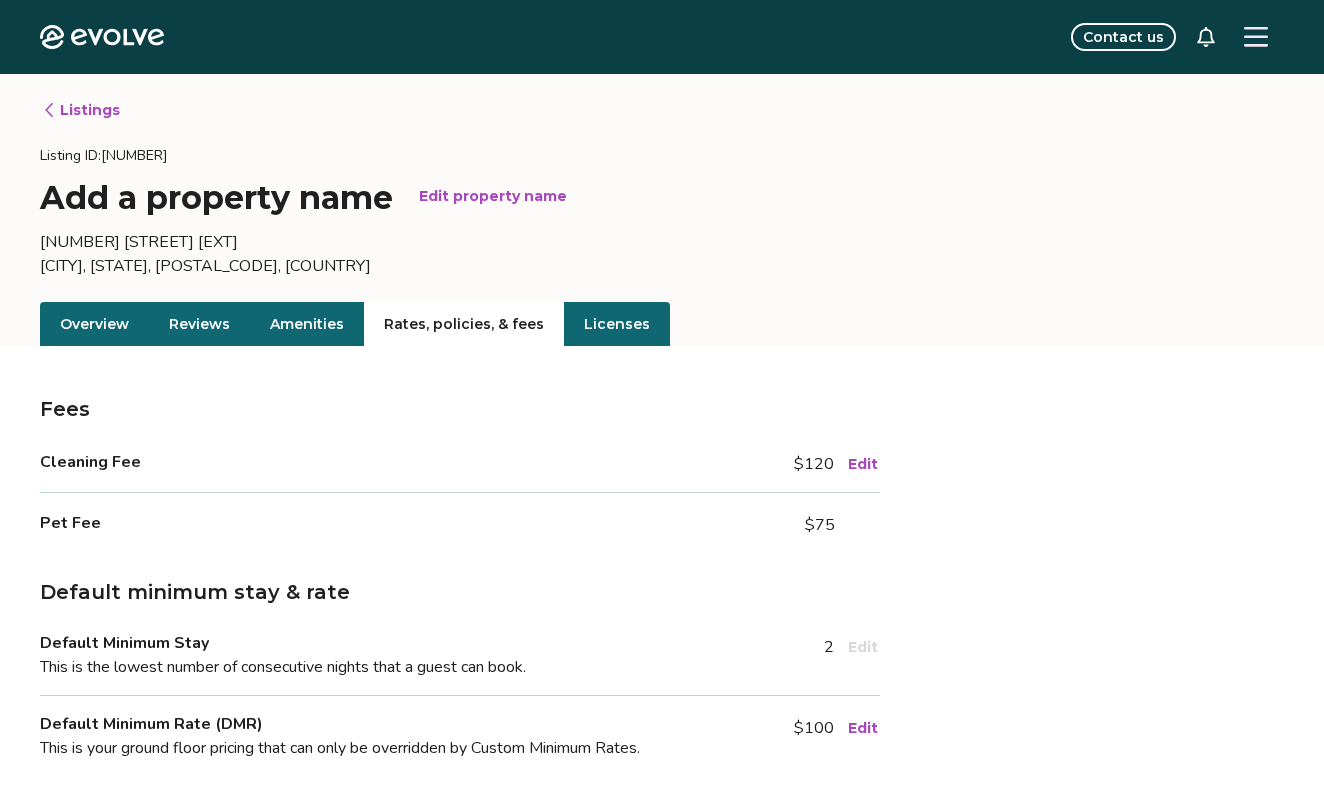 click 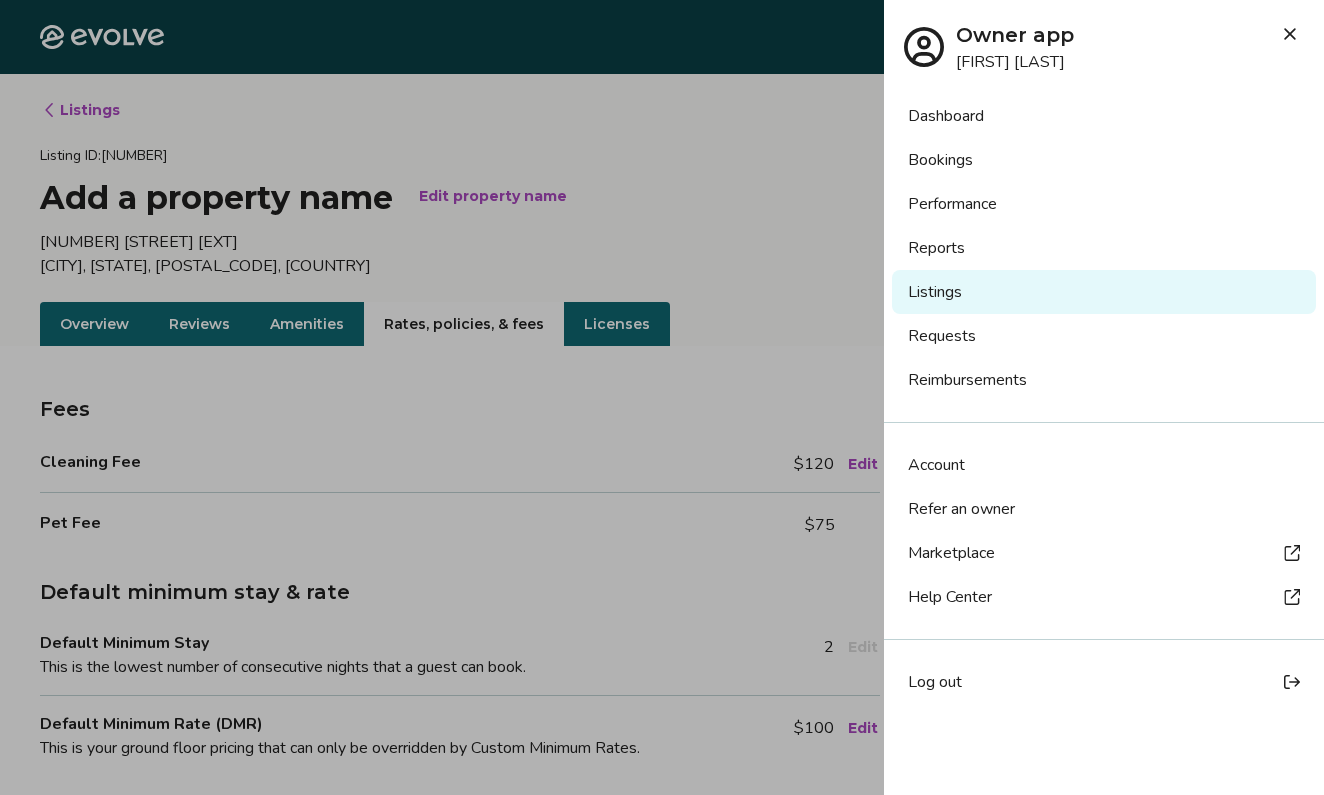 click on "Dashboard" at bounding box center (1104, 116) 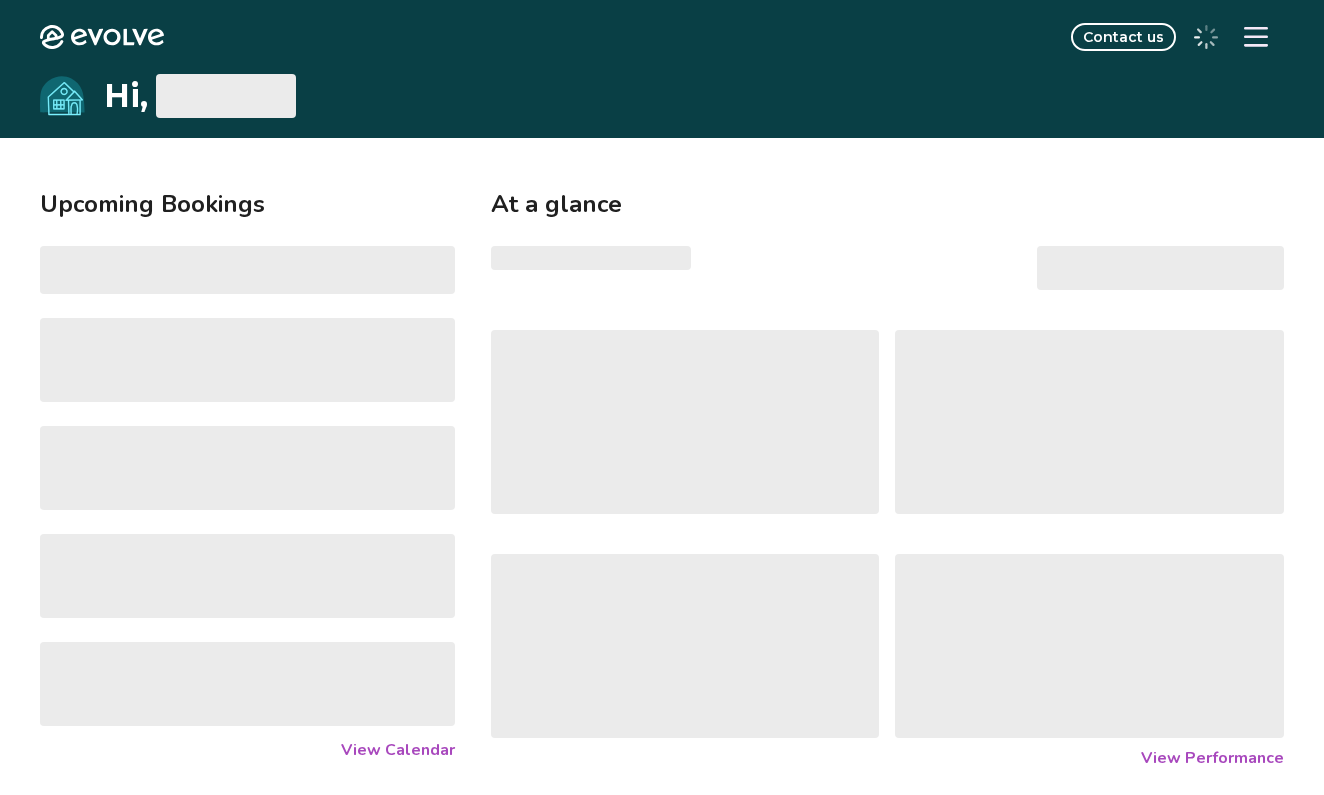 scroll, scrollTop: 0, scrollLeft: 0, axis: both 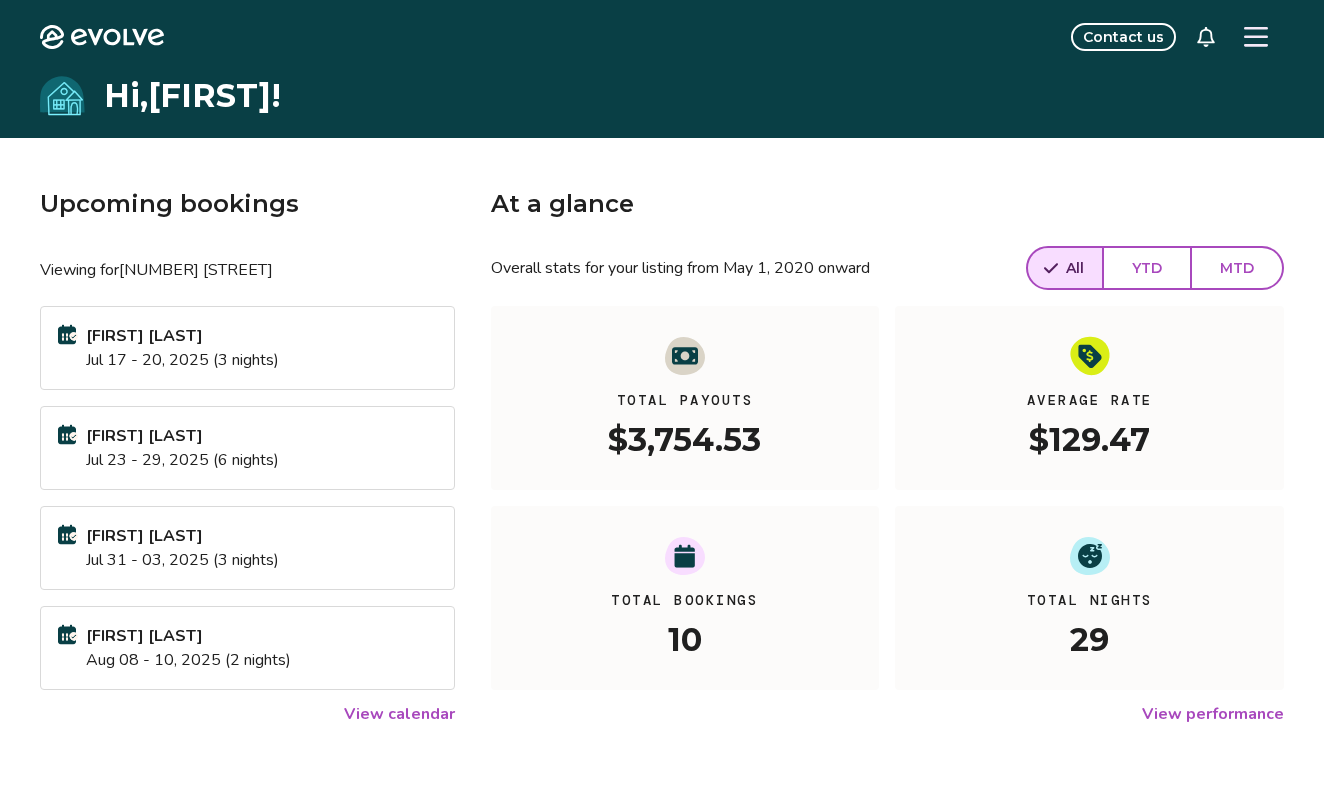 click on "View calendar" at bounding box center [399, 714] 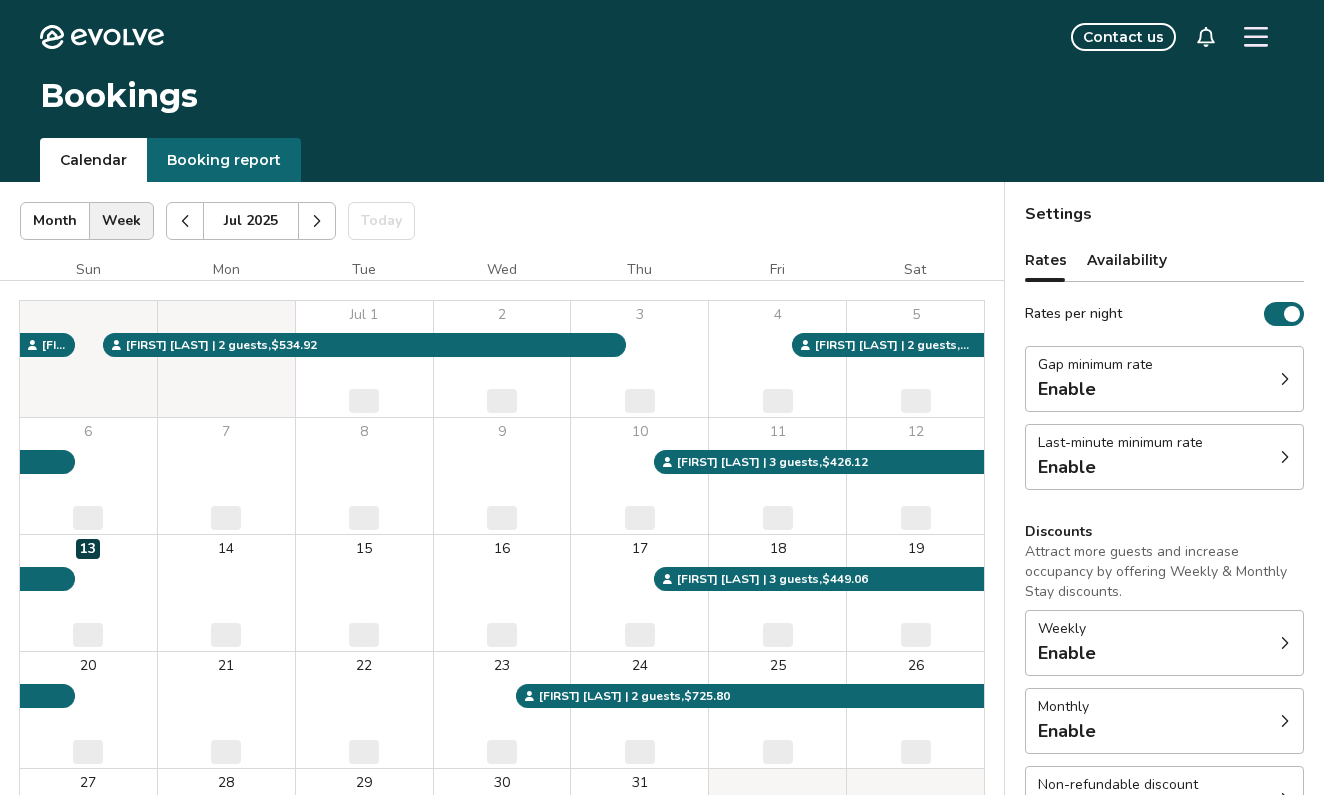 click 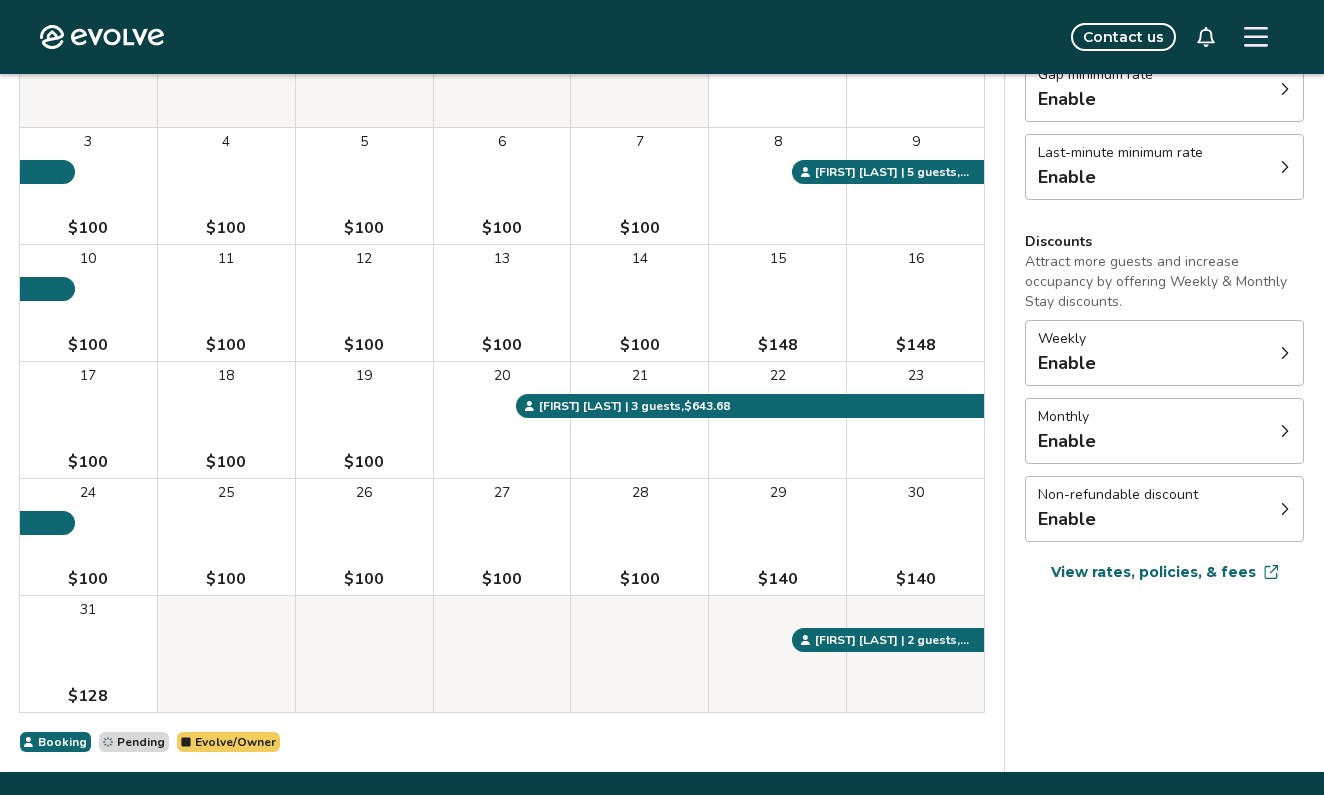 scroll, scrollTop: 291, scrollLeft: 0, axis: vertical 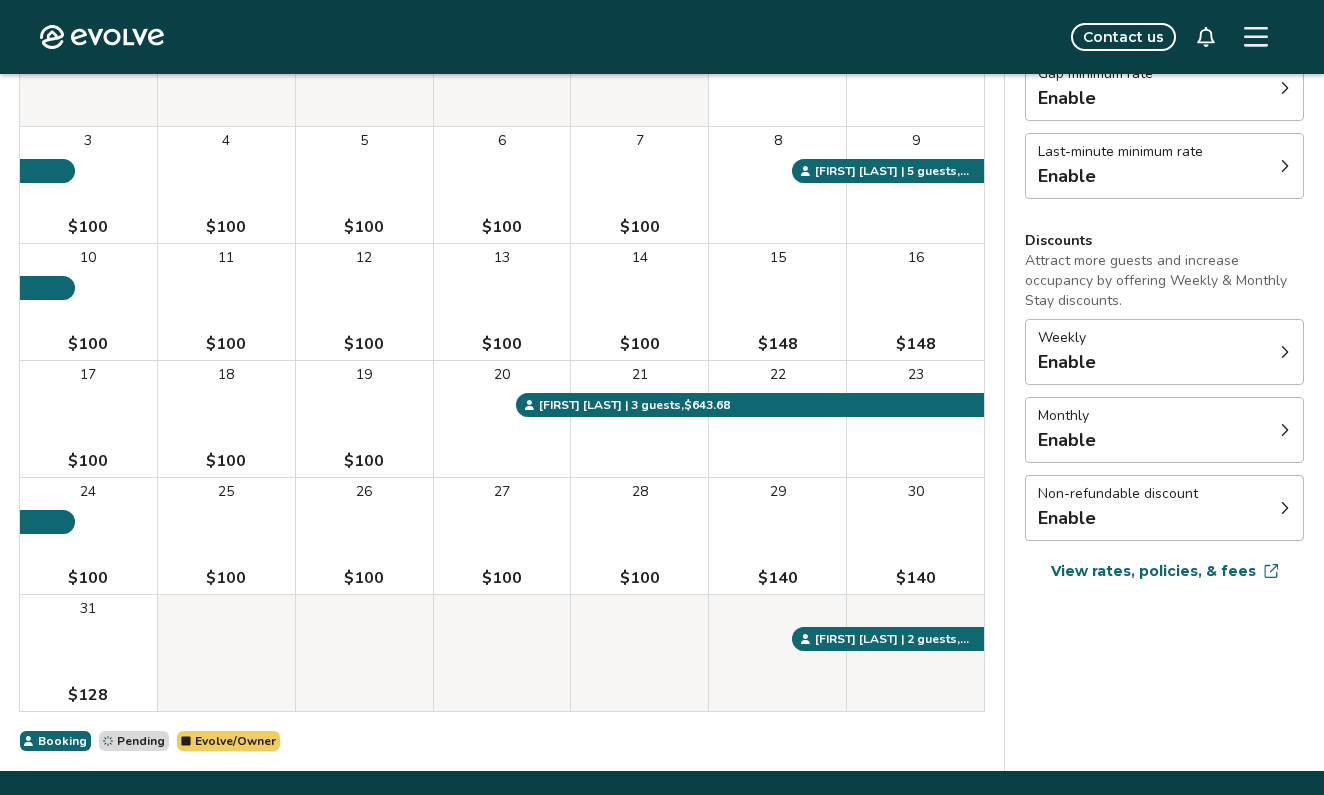 click on "28 $100" at bounding box center [639, 536] 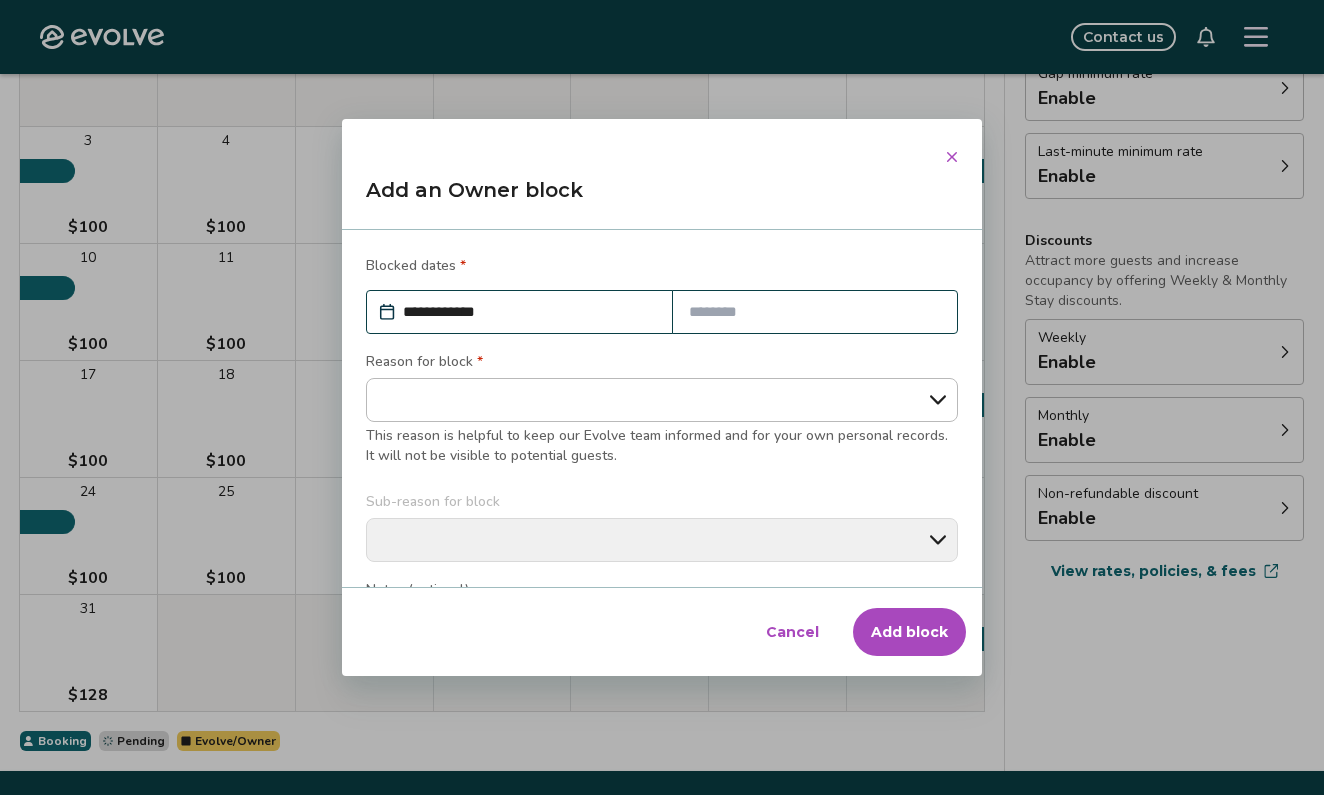 click on "Cancel" at bounding box center [792, 632] 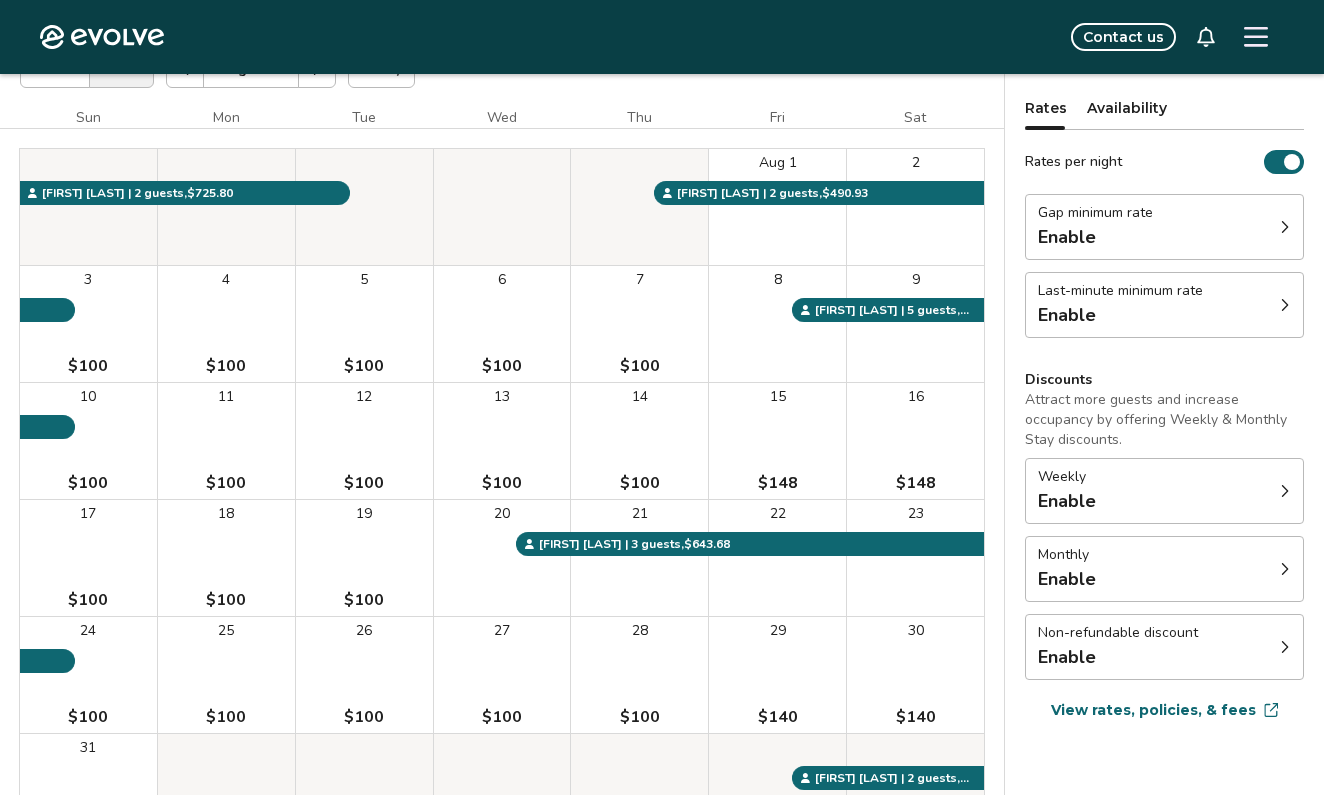 scroll, scrollTop: 0, scrollLeft: 0, axis: both 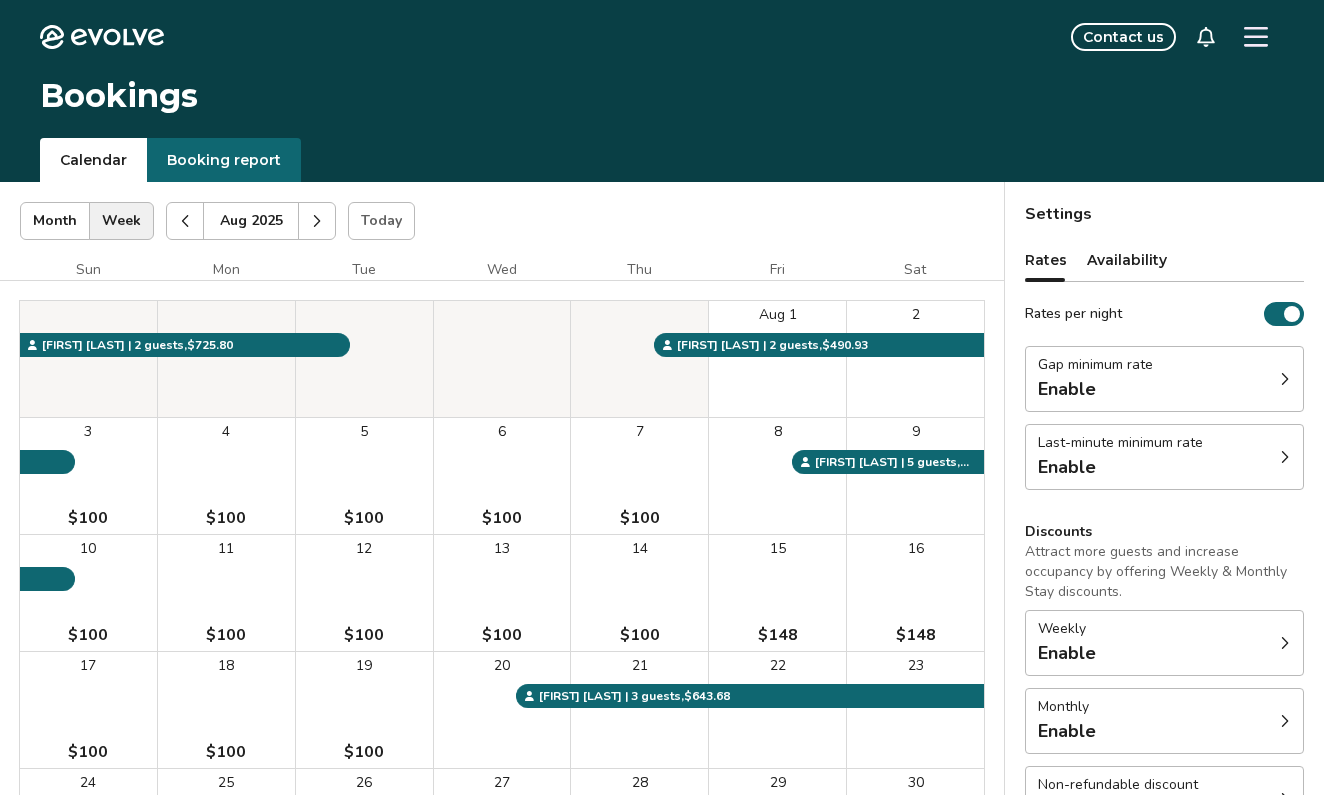 click on "Rates" at bounding box center [1046, 260] 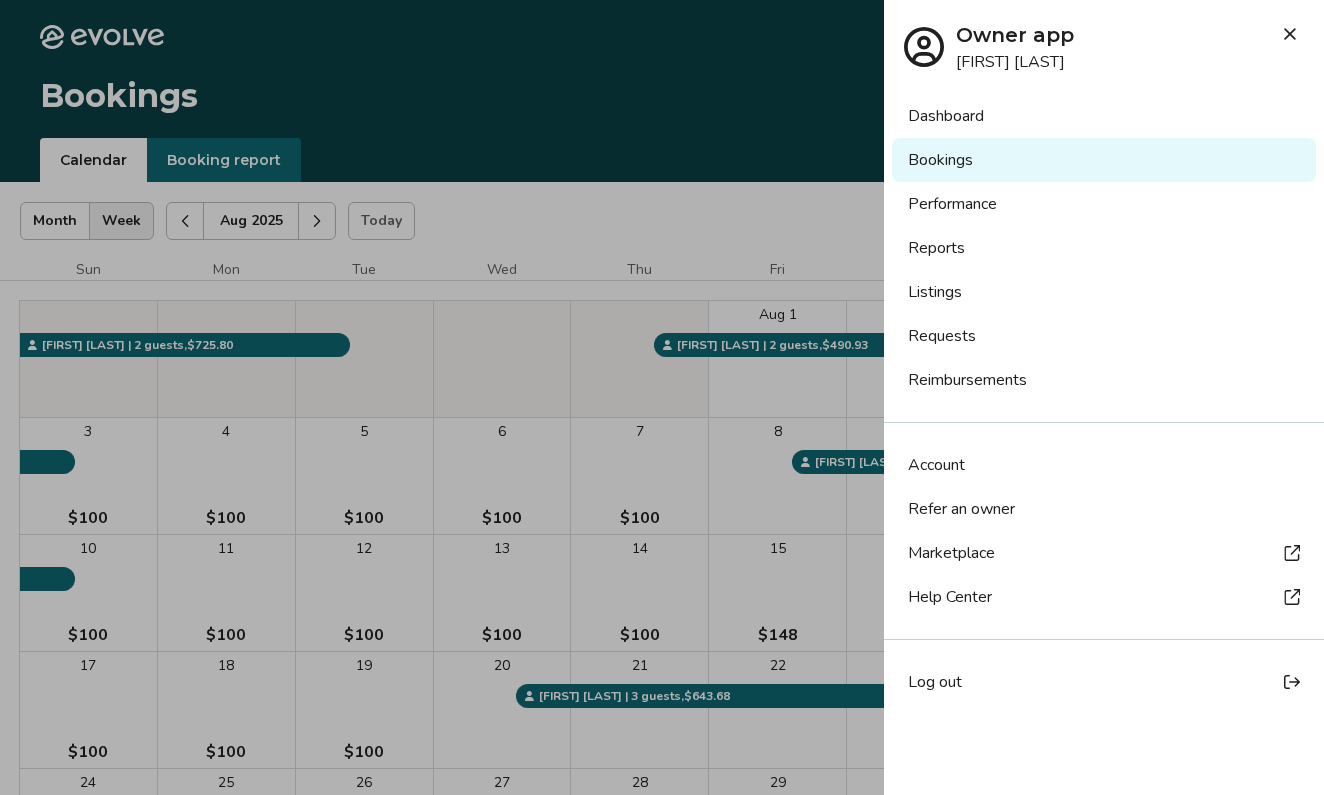 click on "Account" at bounding box center [936, 465] 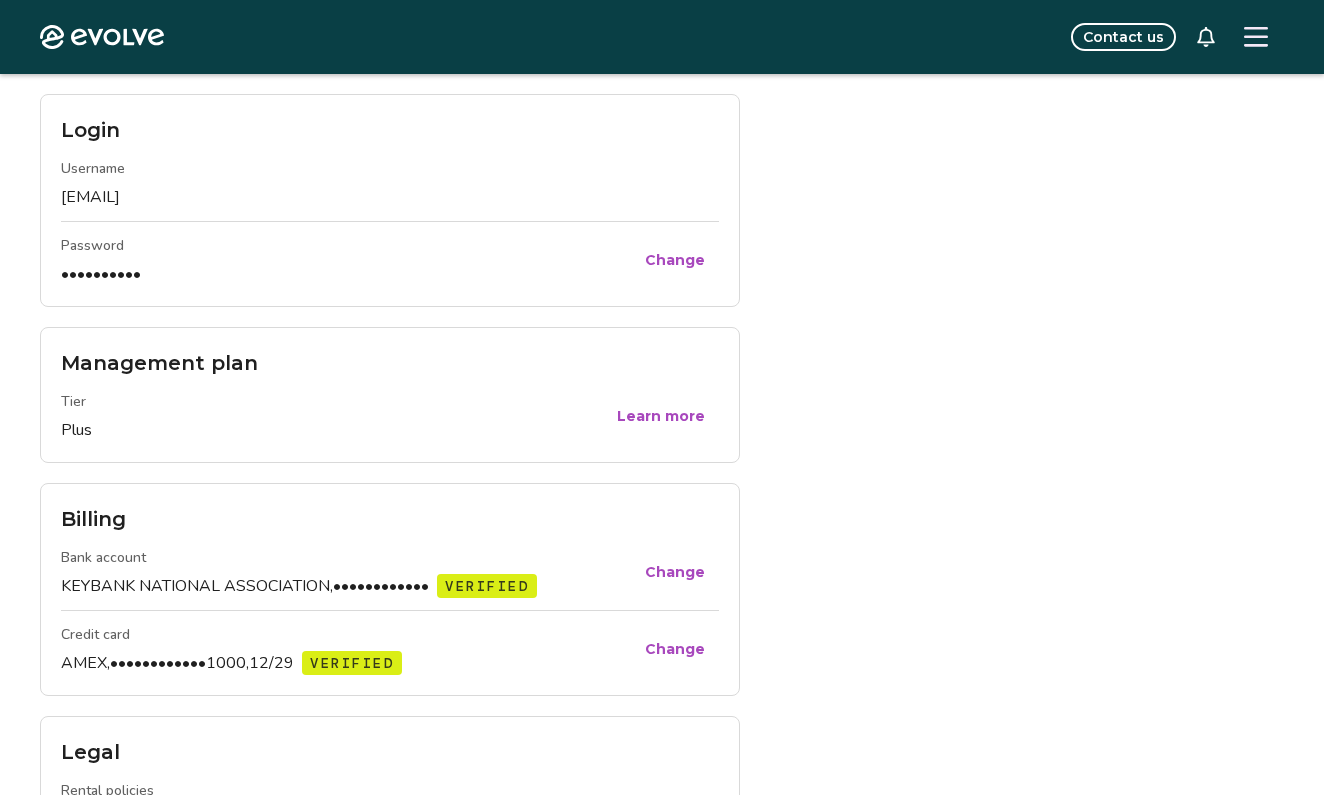 scroll, scrollTop: 0, scrollLeft: 0, axis: both 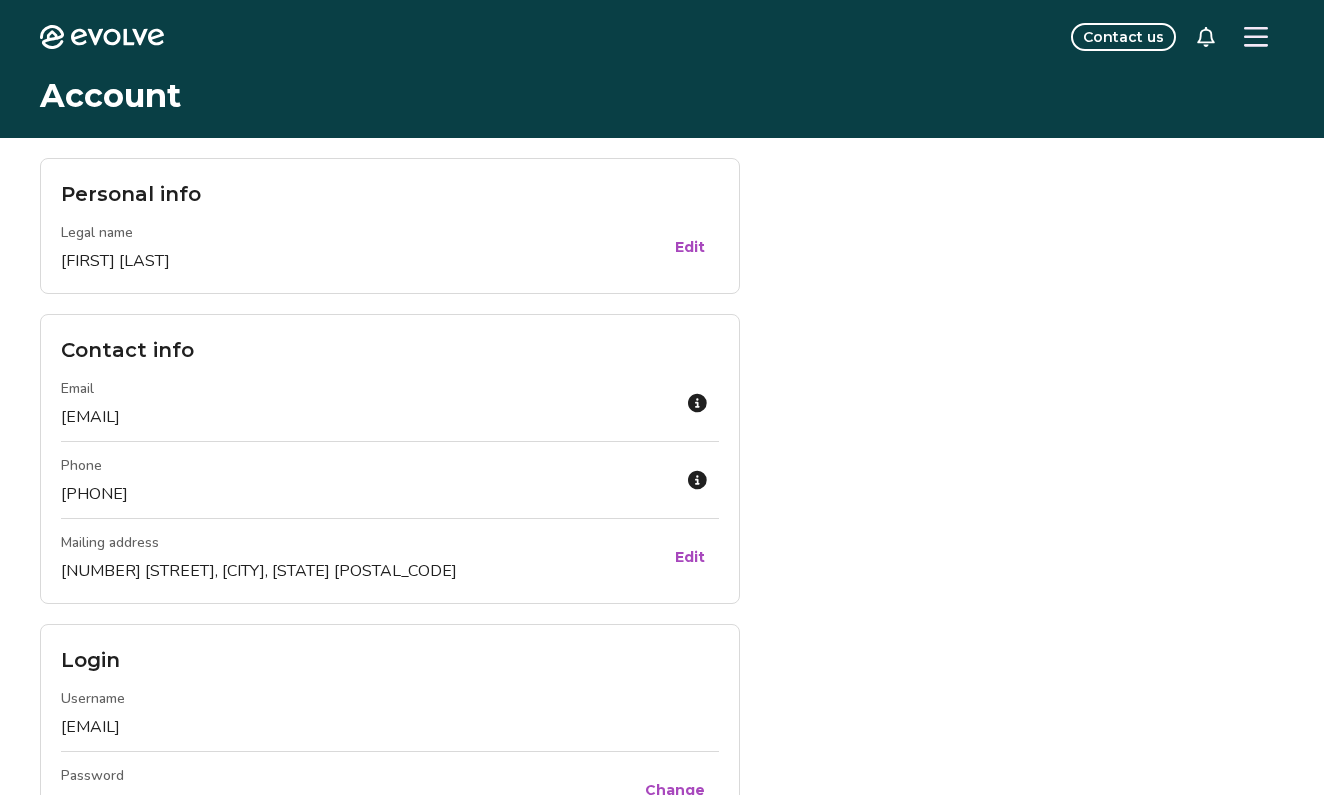 click 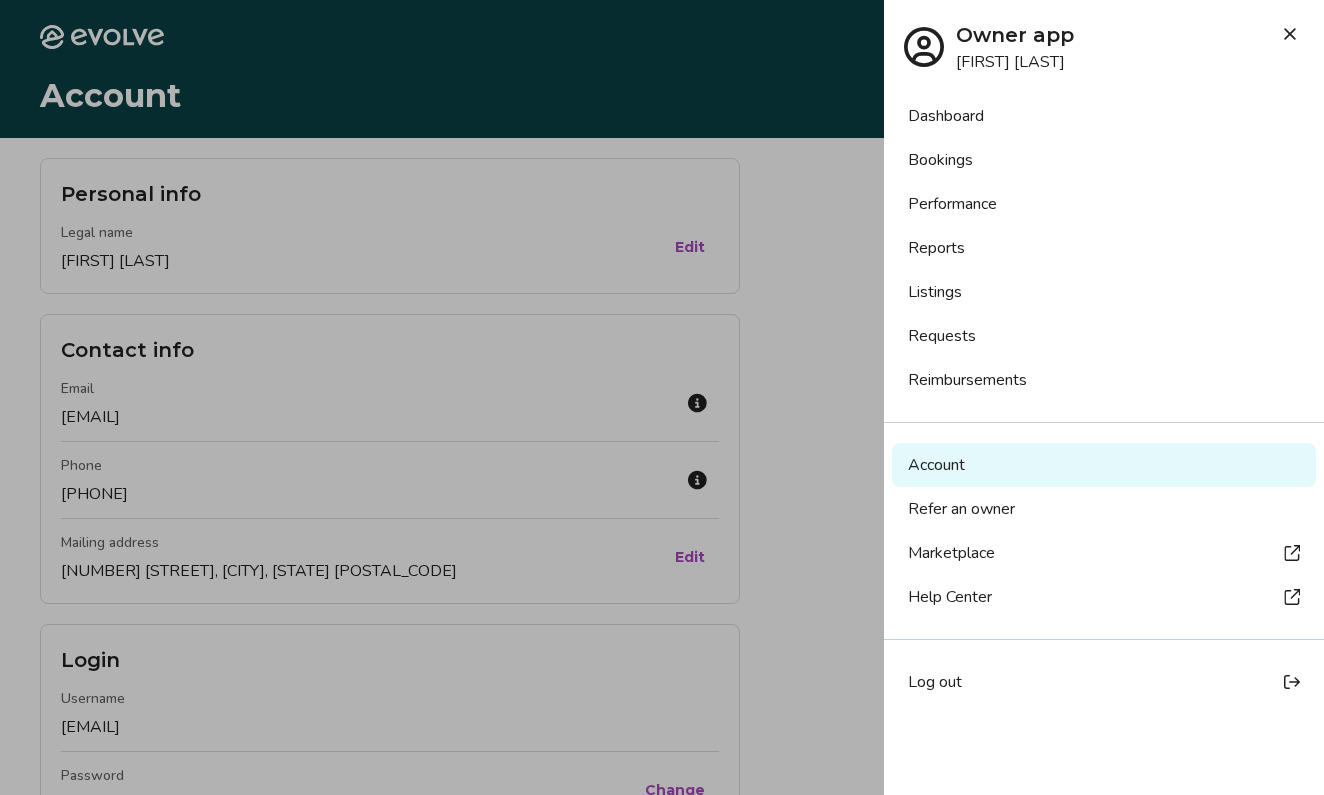 click on "Listings" at bounding box center [1104, 292] 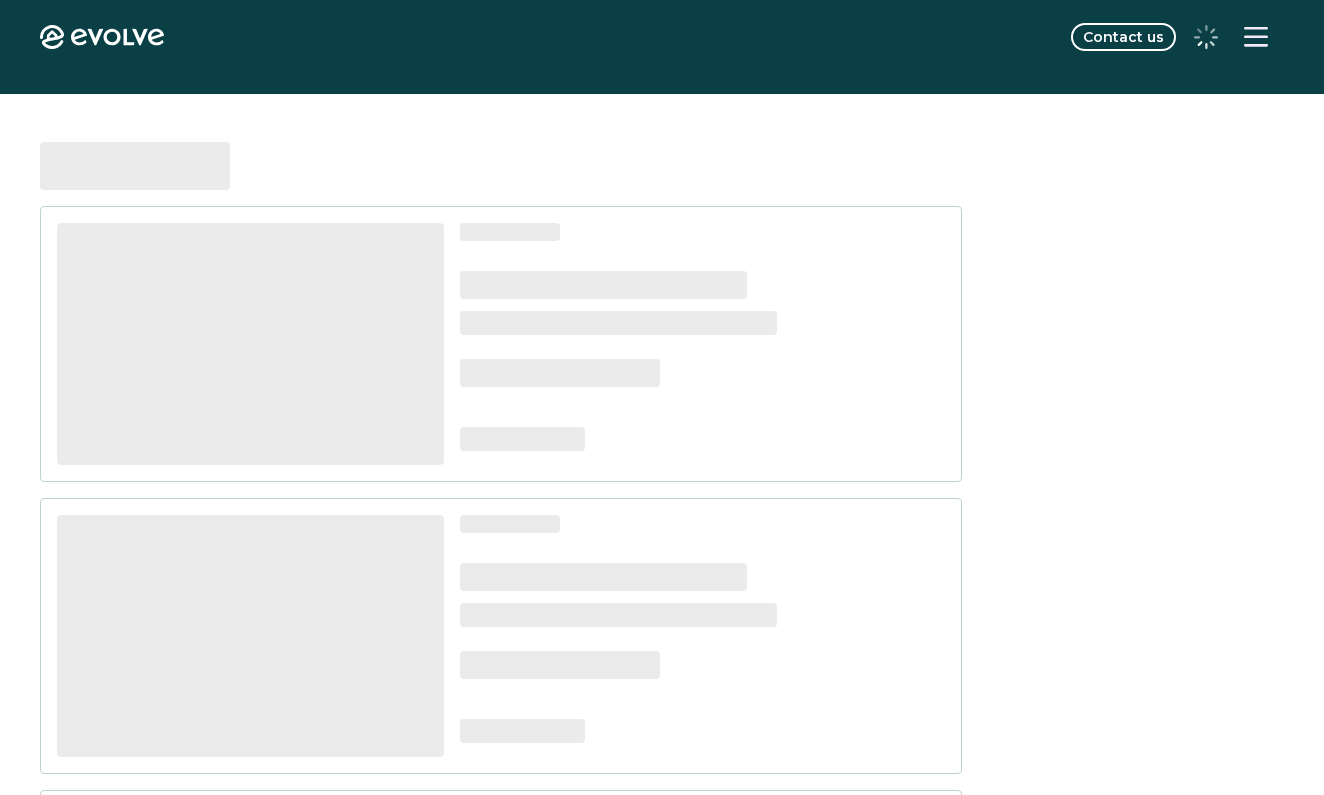 scroll, scrollTop: 0, scrollLeft: 0, axis: both 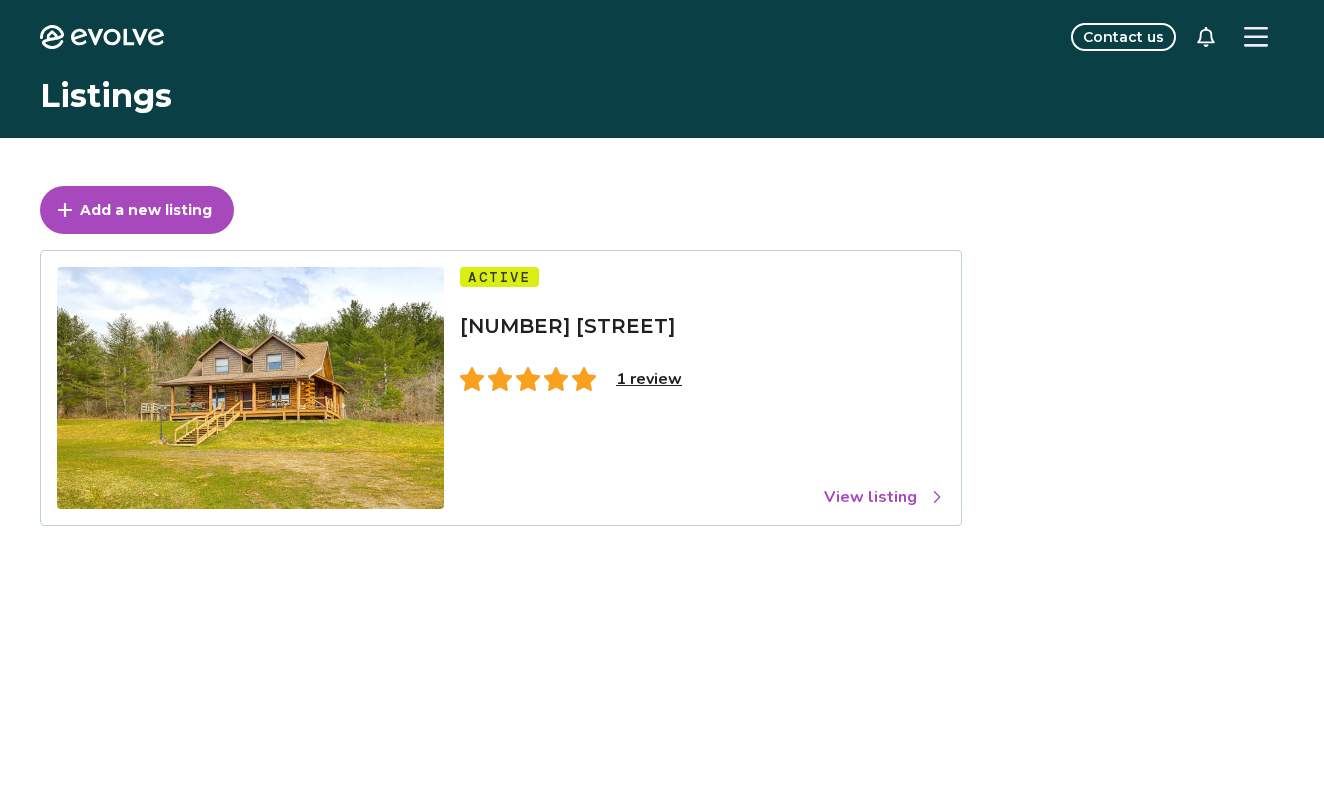 click 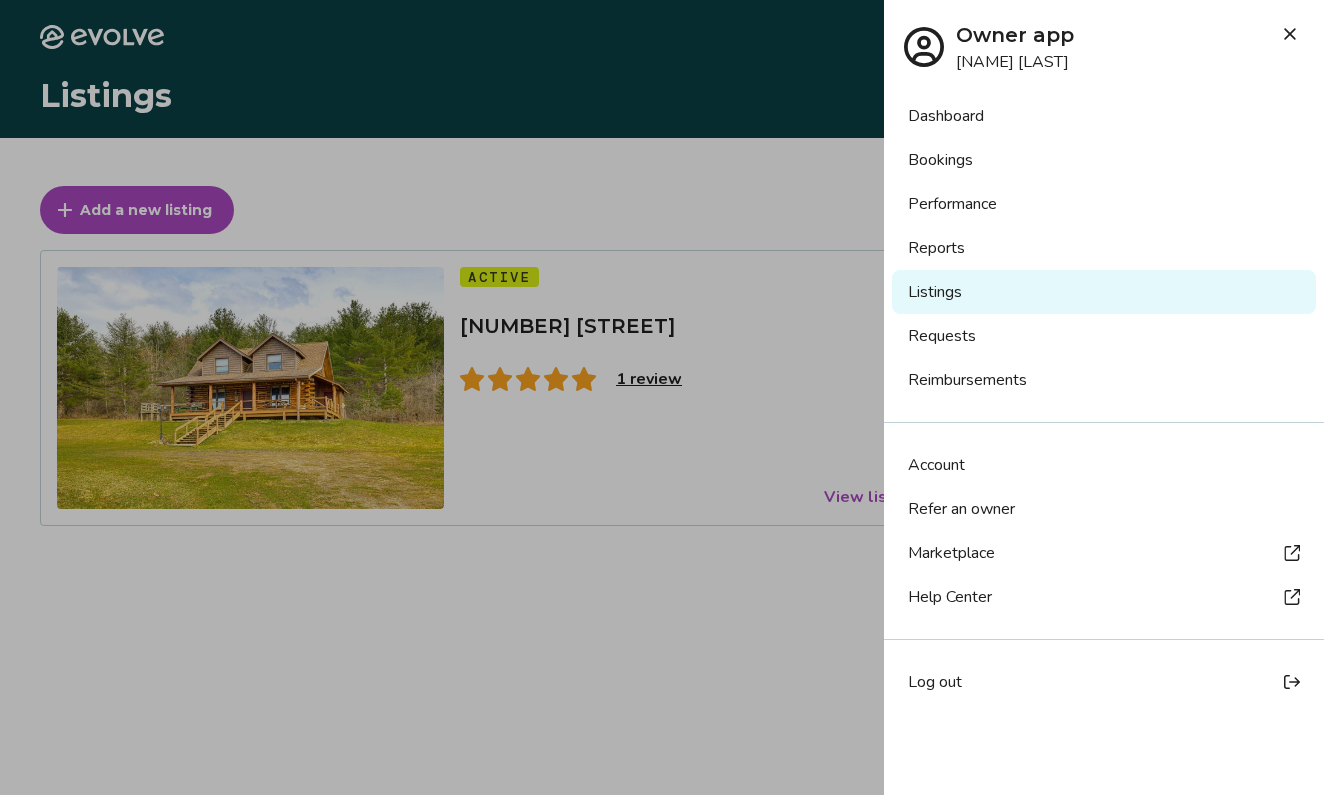 click on "Bookings" at bounding box center (1104, 160) 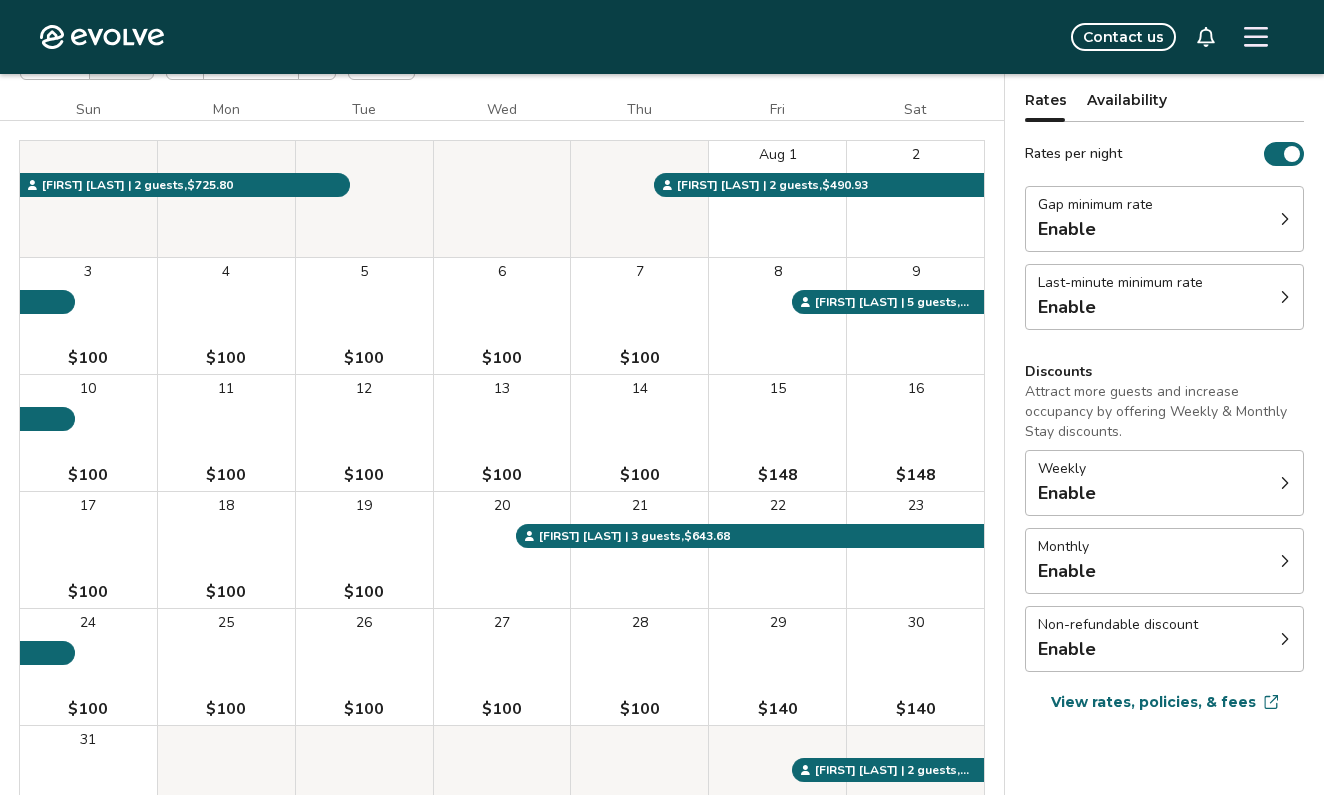 scroll, scrollTop: 265, scrollLeft: 0, axis: vertical 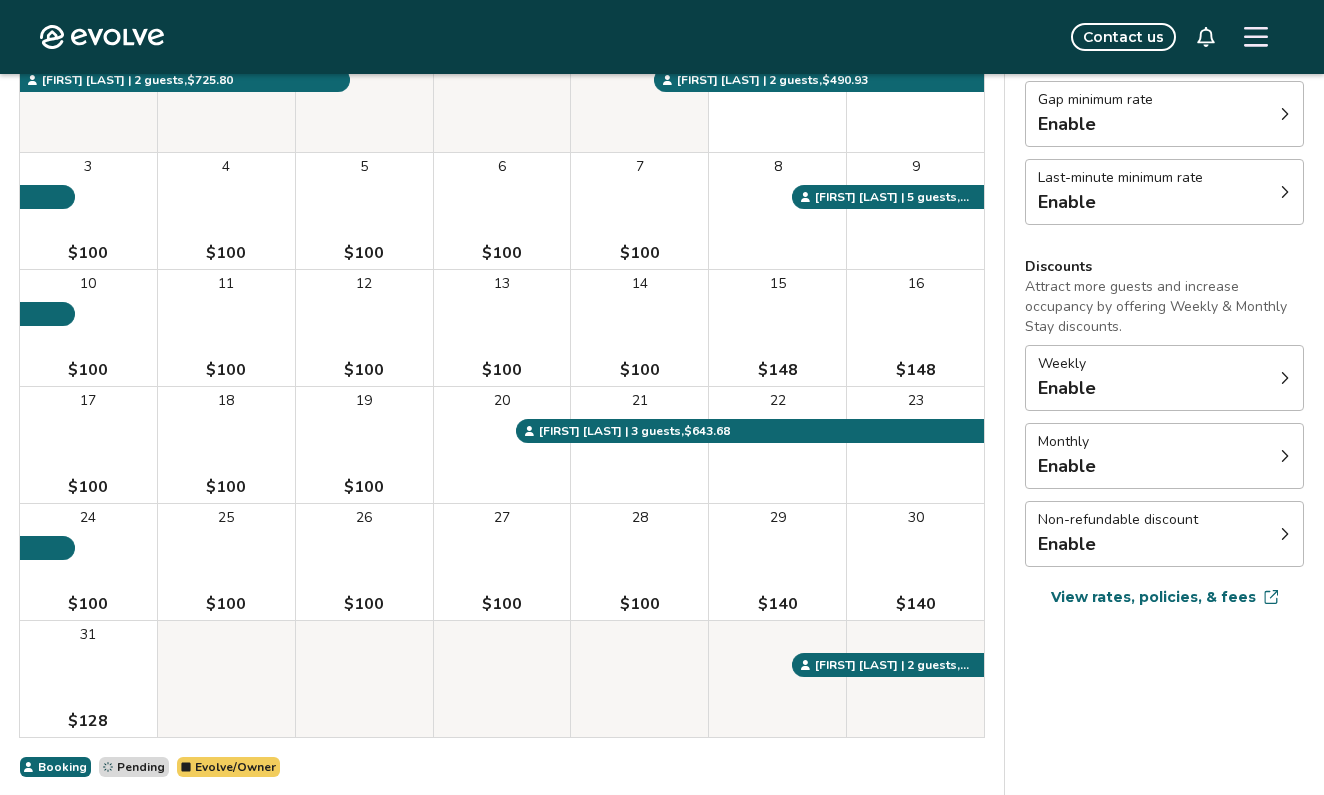 click on "View rates, policies, & fees" at bounding box center [1153, 597] 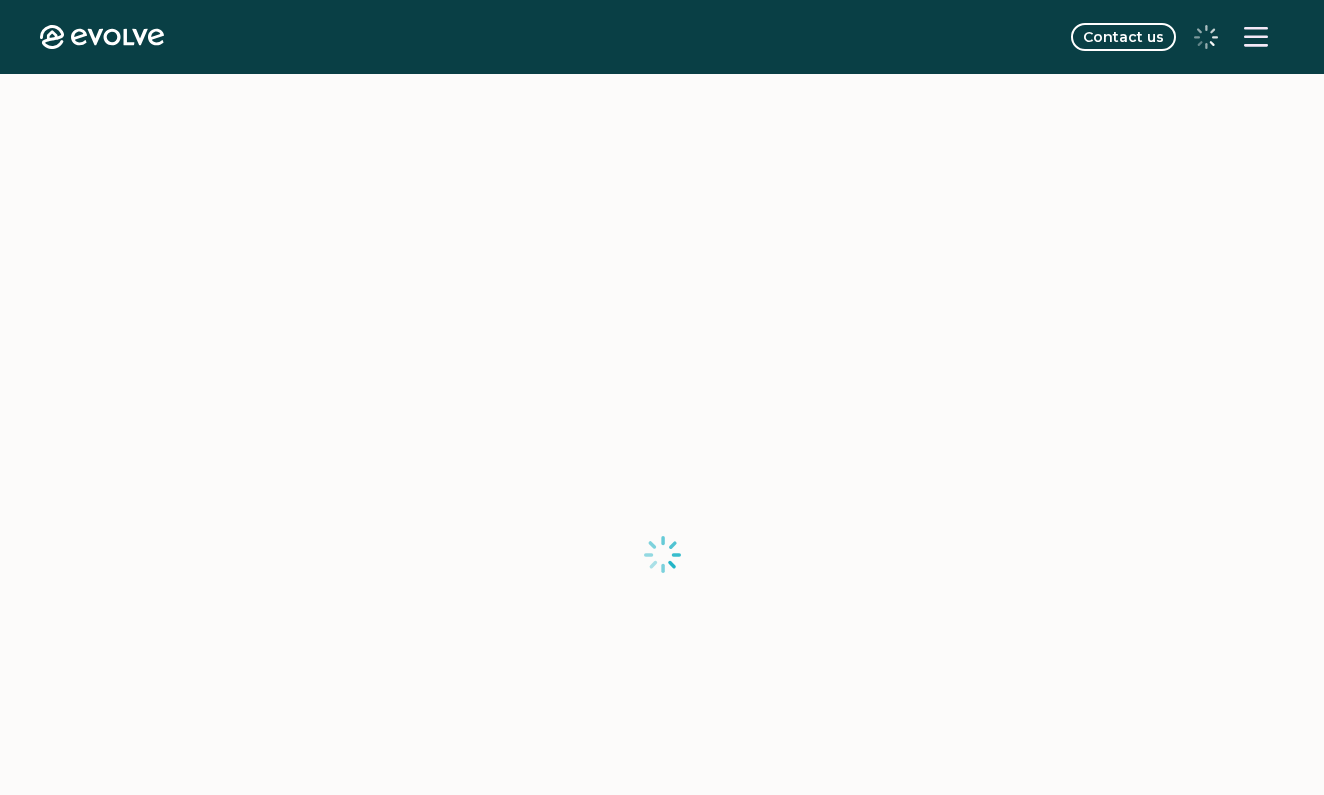 scroll, scrollTop: 0, scrollLeft: 0, axis: both 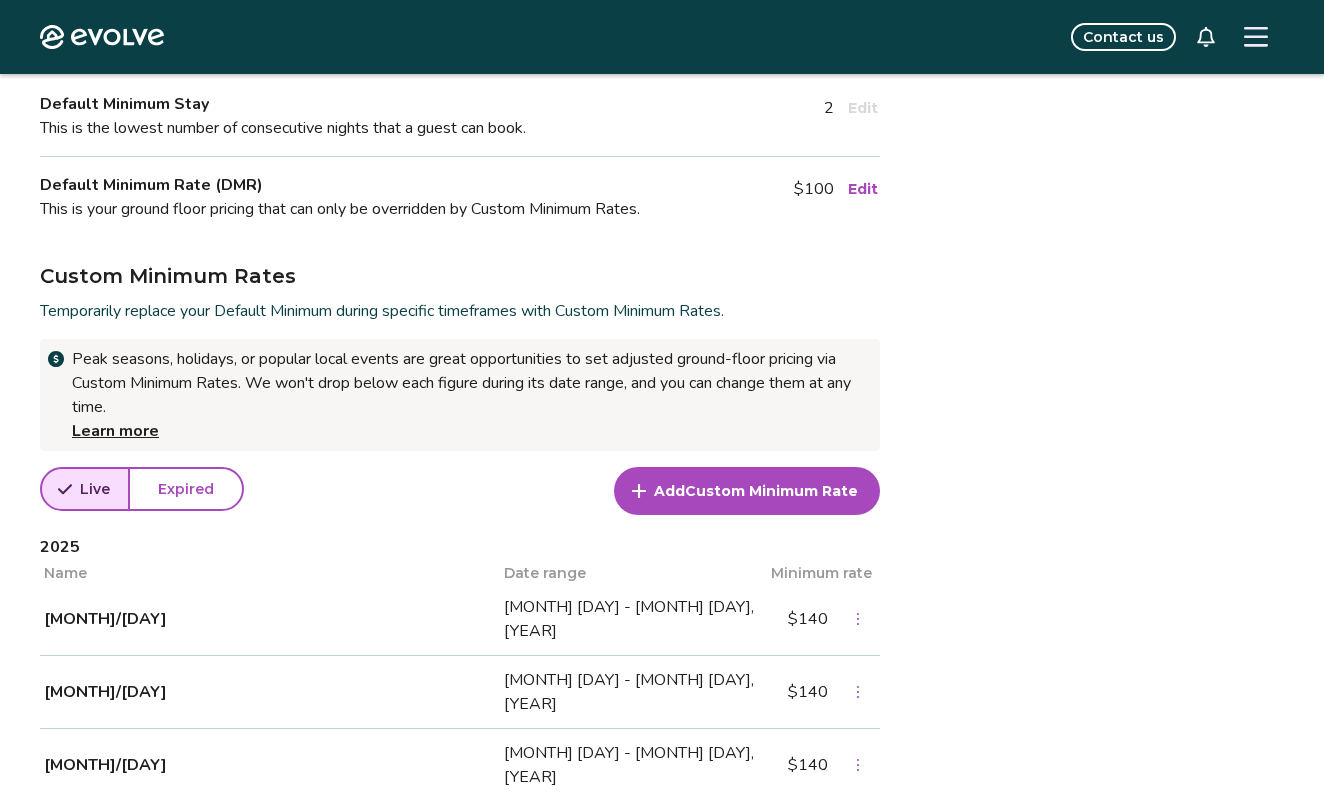 click on "Custom Minimum Rate" at bounding box center (771, 491) 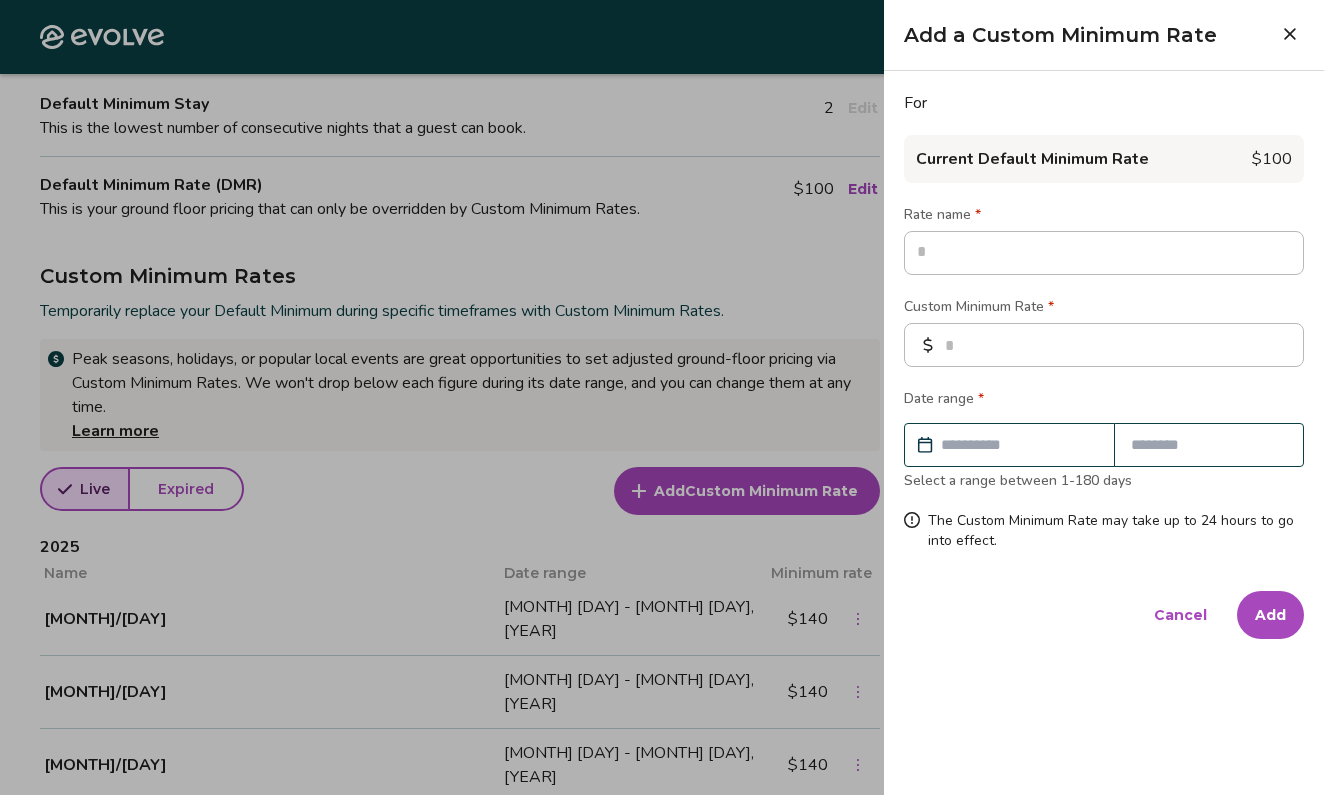 click on "Current Default Minimum Rate" at bounding box center [1032, 159] 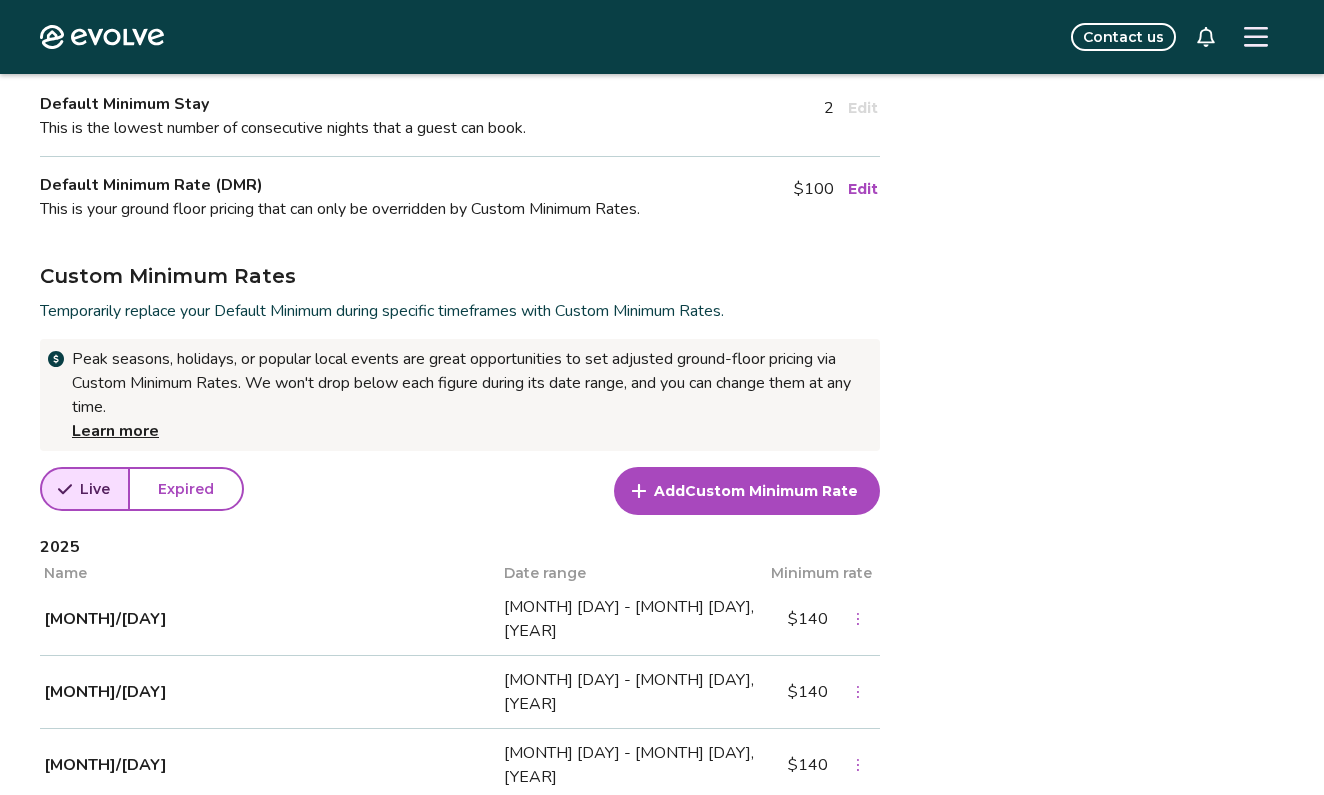 click on "Edit" at bounding box center [863, 189] 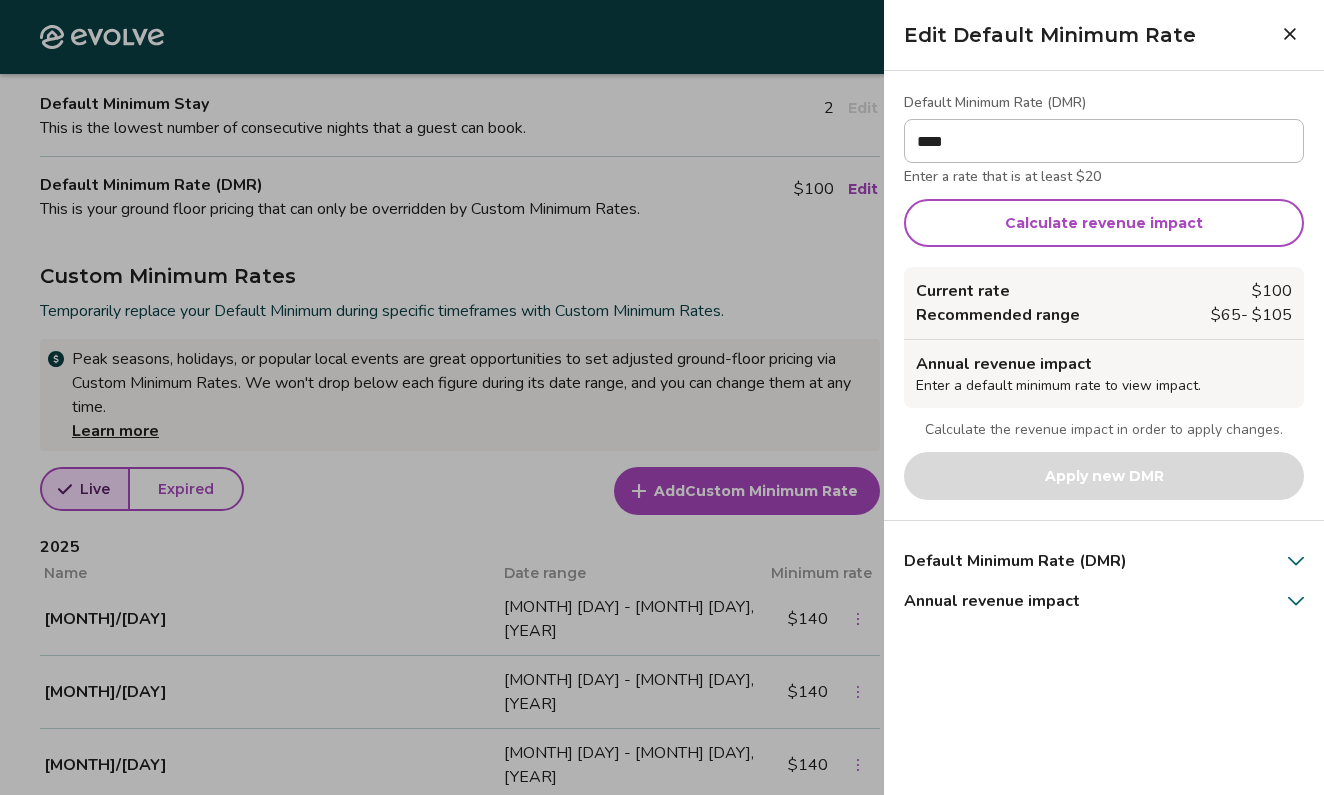 click on "****" at bounding box center (1104, 141) 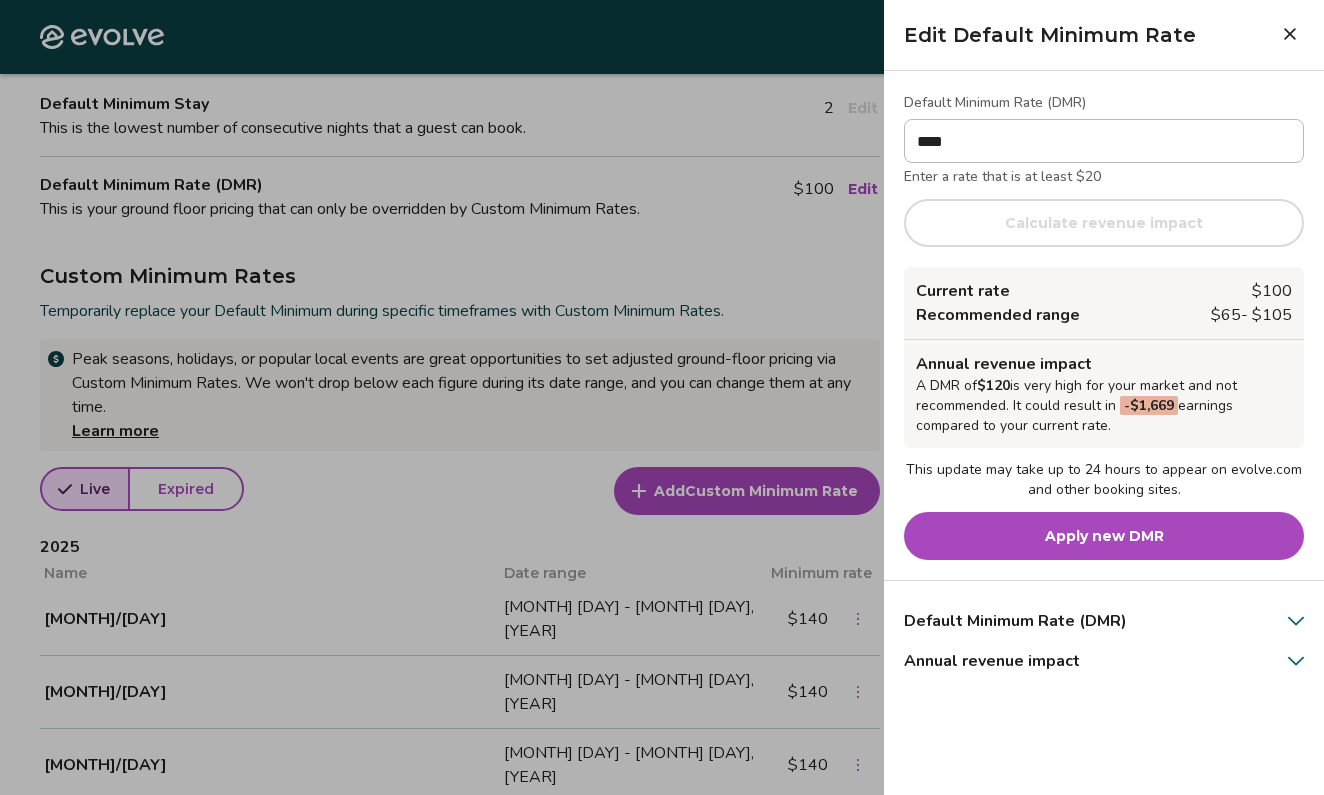 click on "Apply new DMR" at bounding box center [1104, 536] 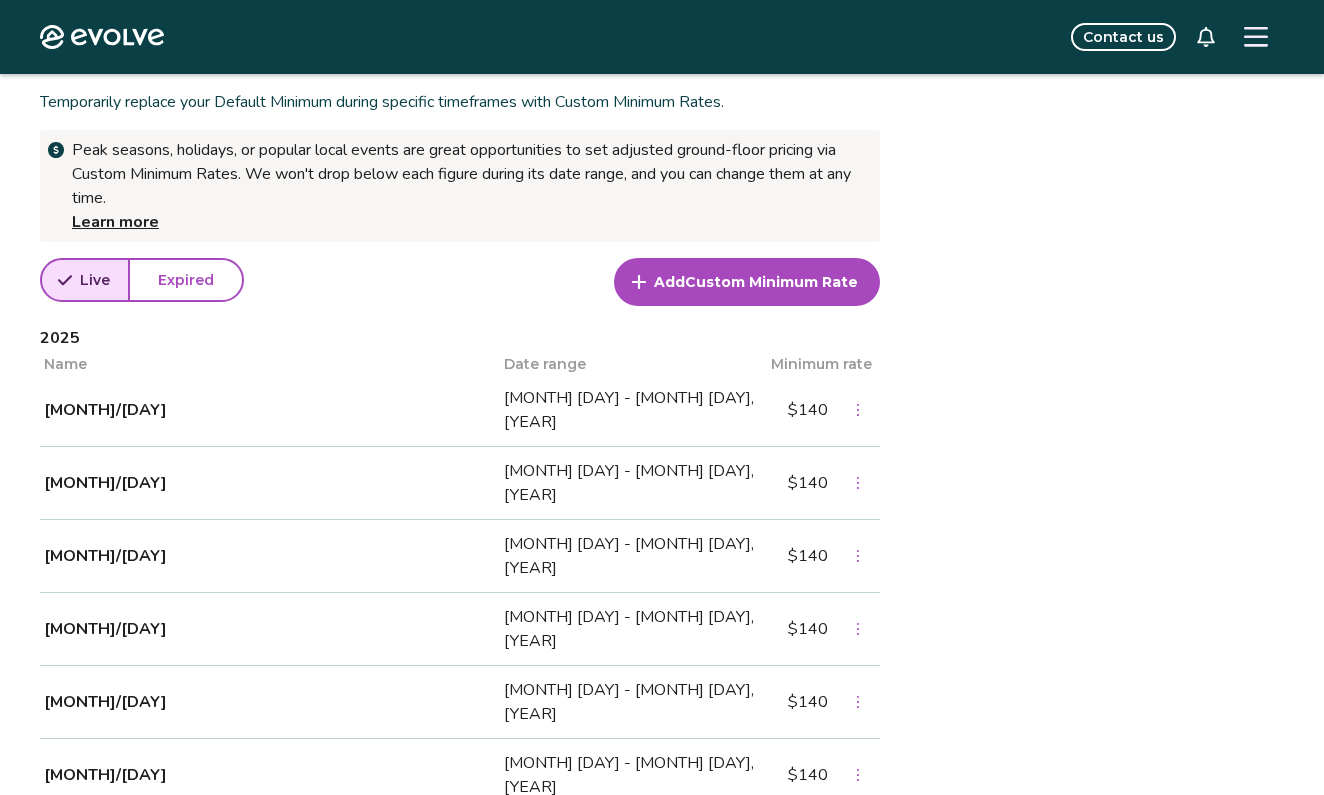 scroll, scrollTop: 0, scrollLeft: 0, axis: both 